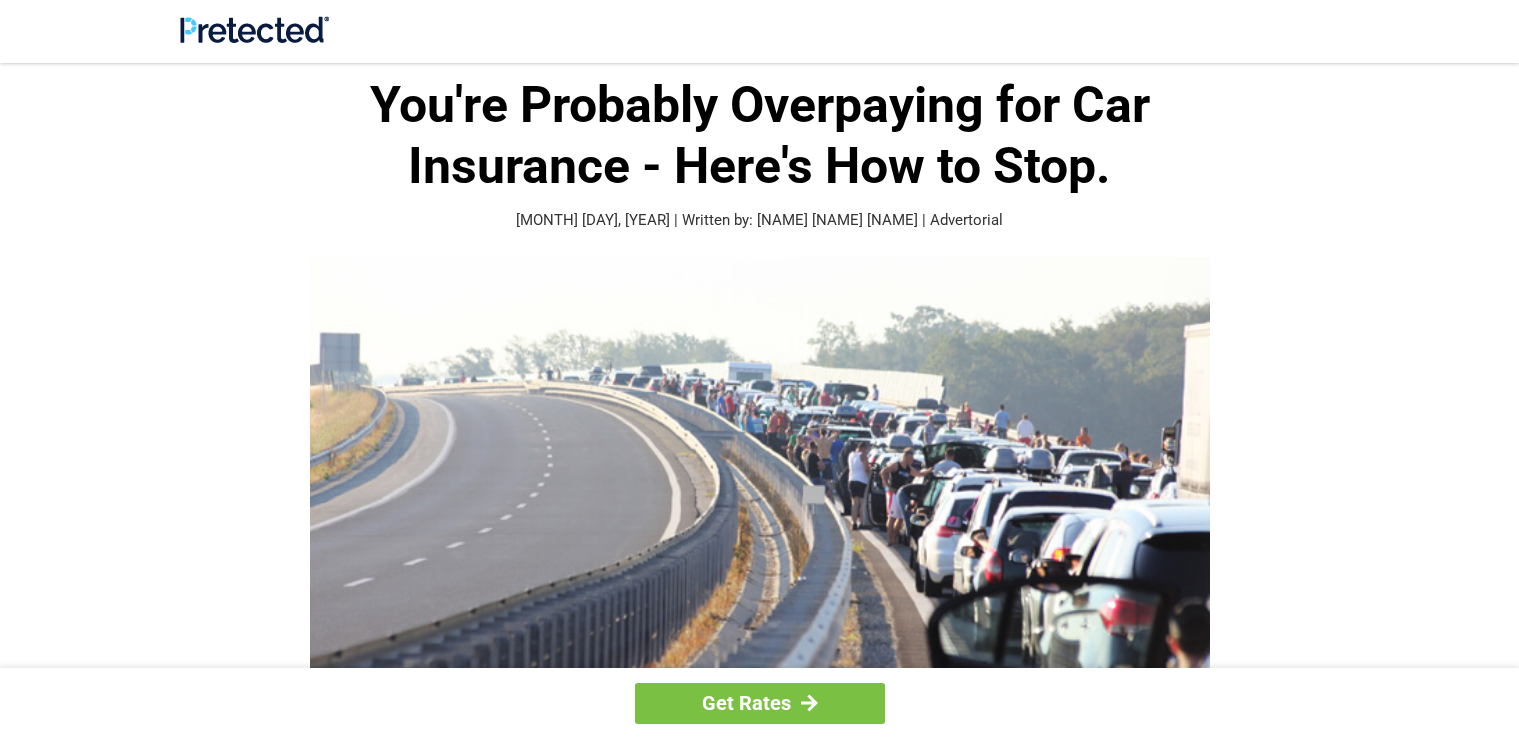 scroll, scrollTop: 0, scrollLeft: 0, axis: both 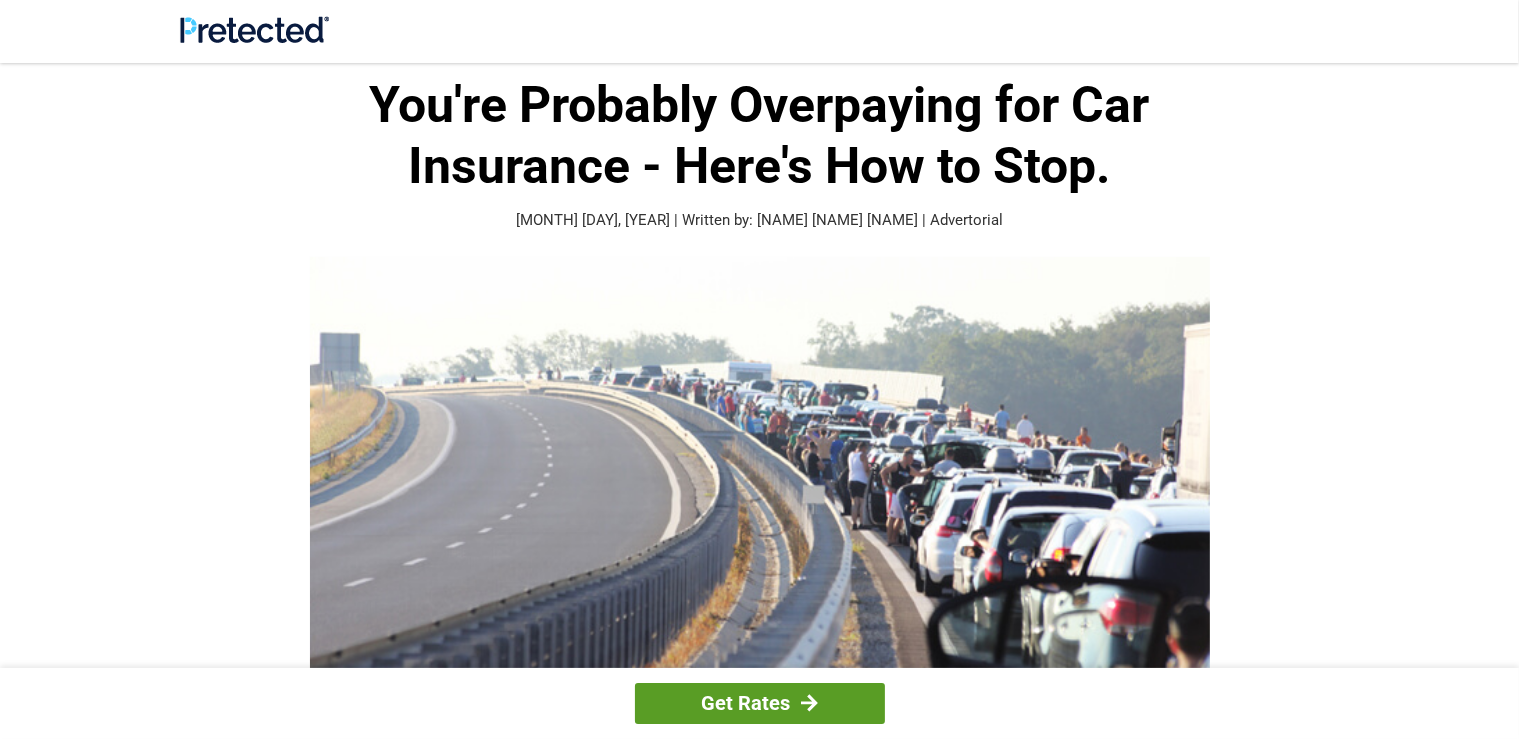 click on "Get Rates" at bounding box center [760, 703] 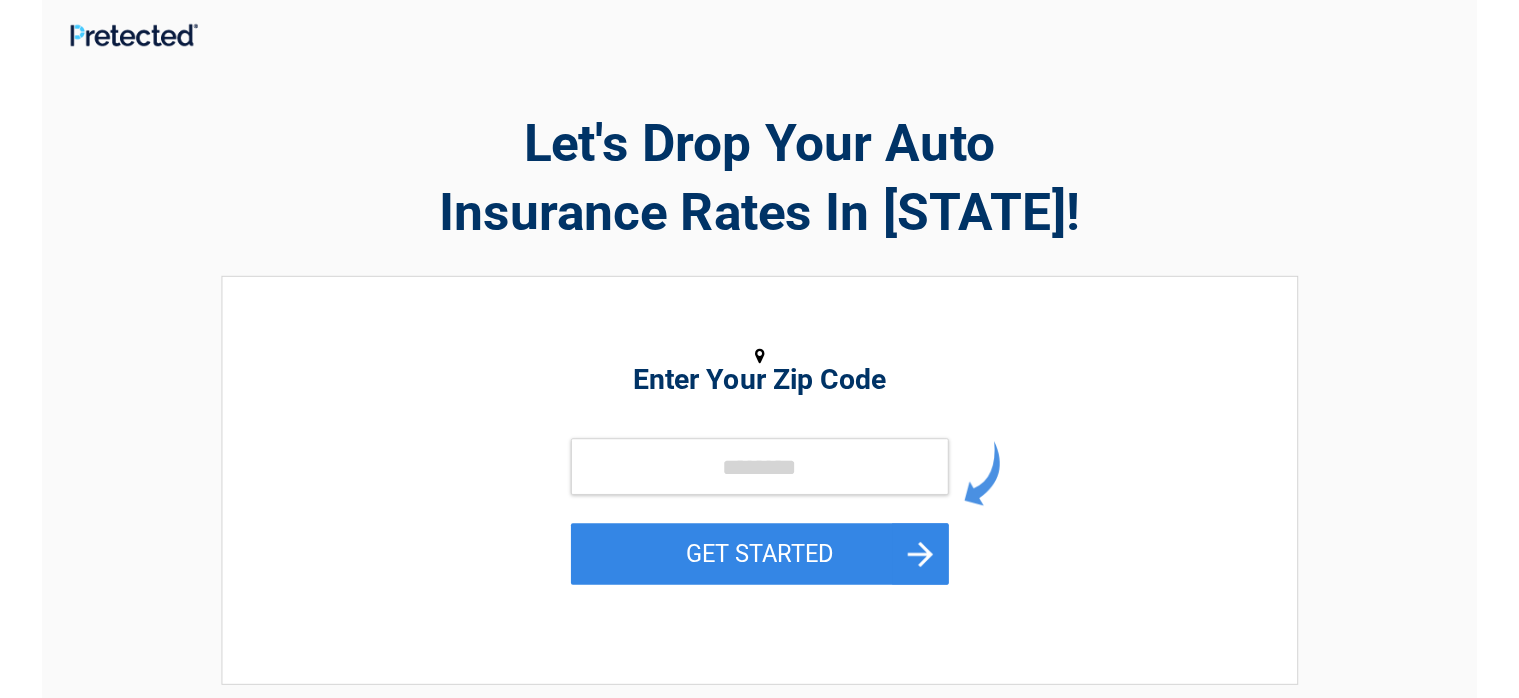scroll, scrollTop: 0, scrollLeft: 0, axis: both 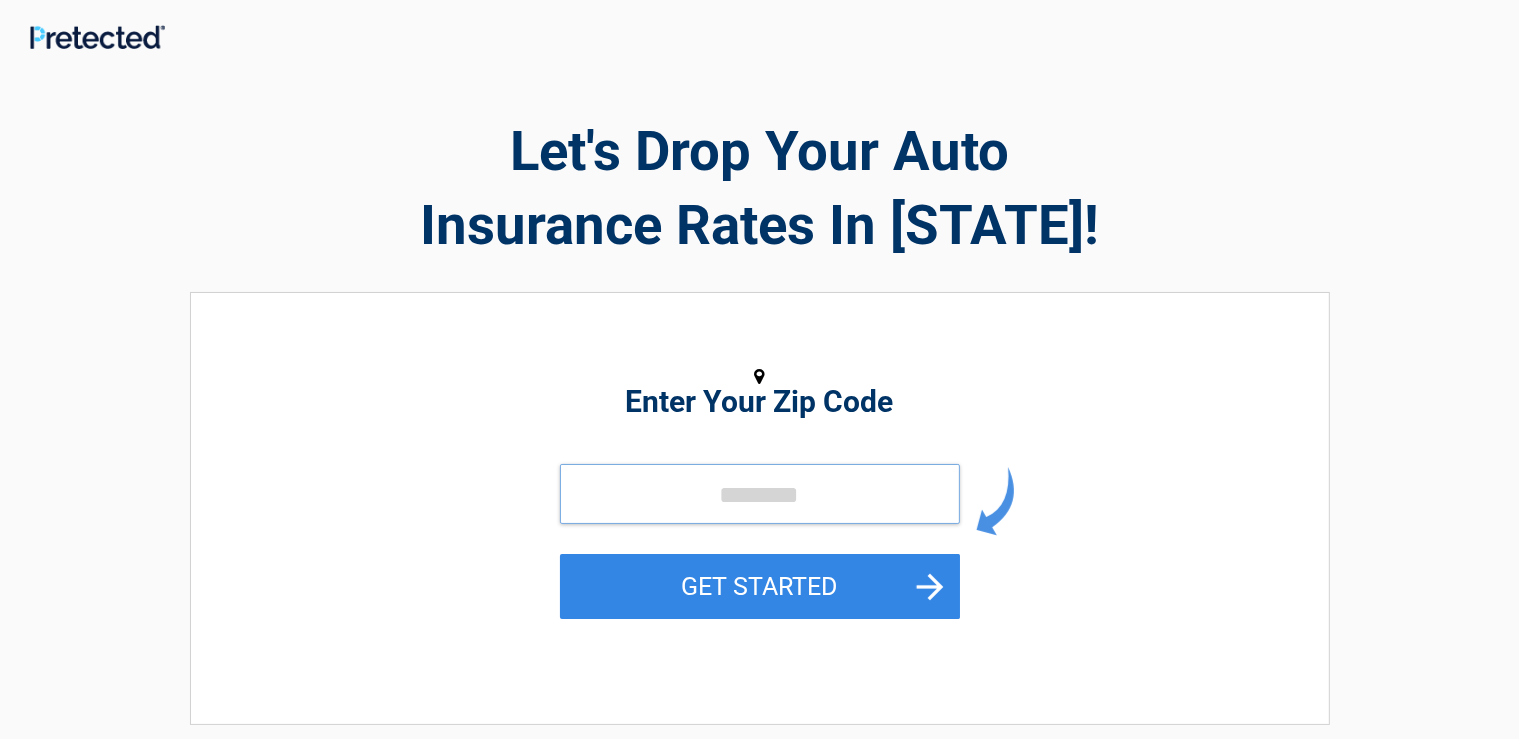 click at bounding box center [760, 494] 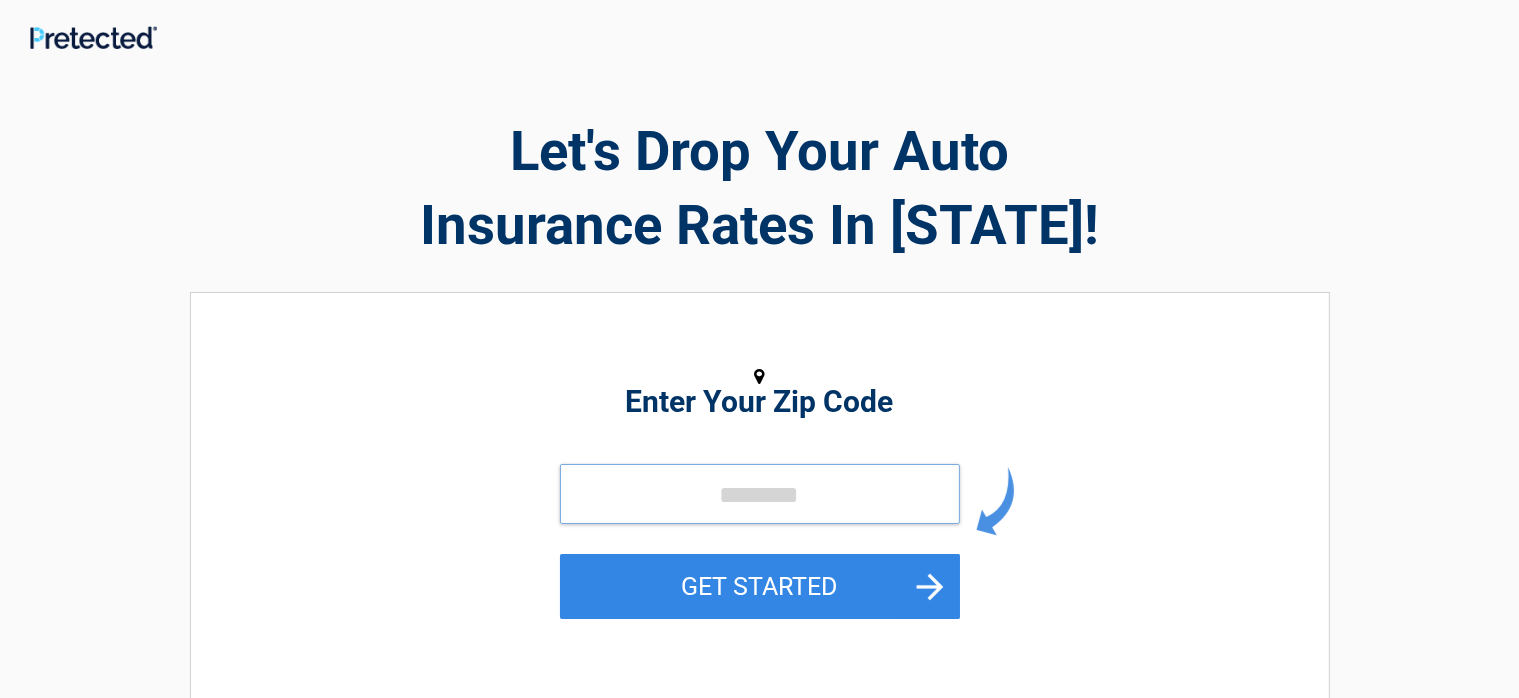 click at bounding box center (760, 494) 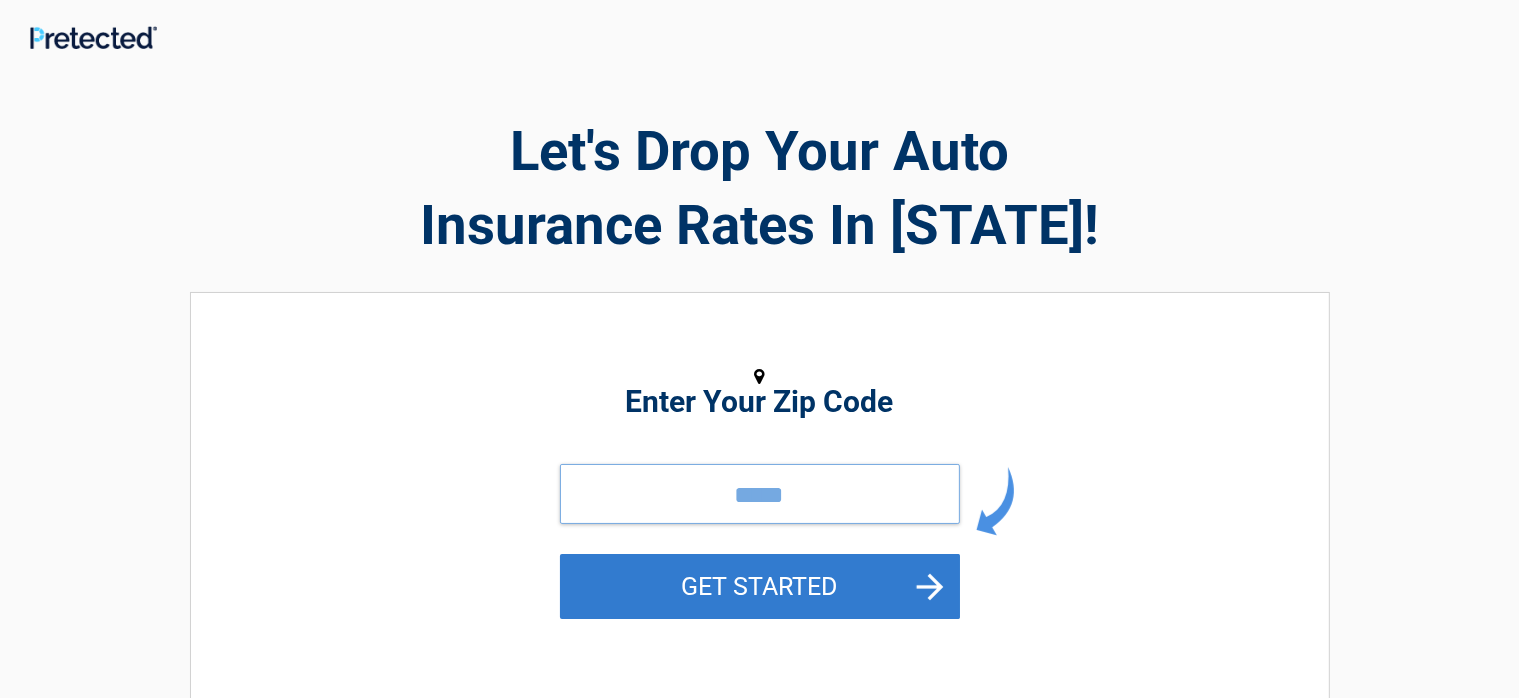 type on "*****" 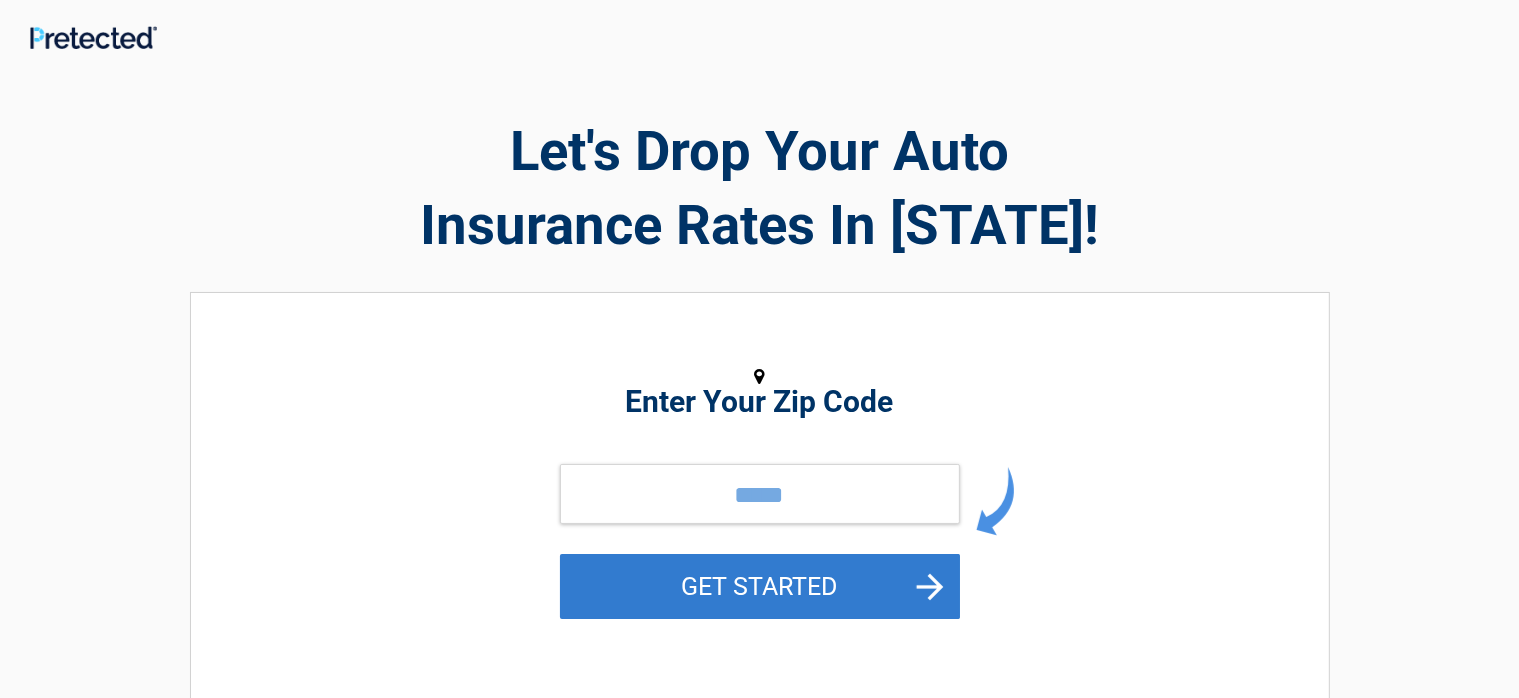 click on "GET STARTED" at bounding box center [760, 586] 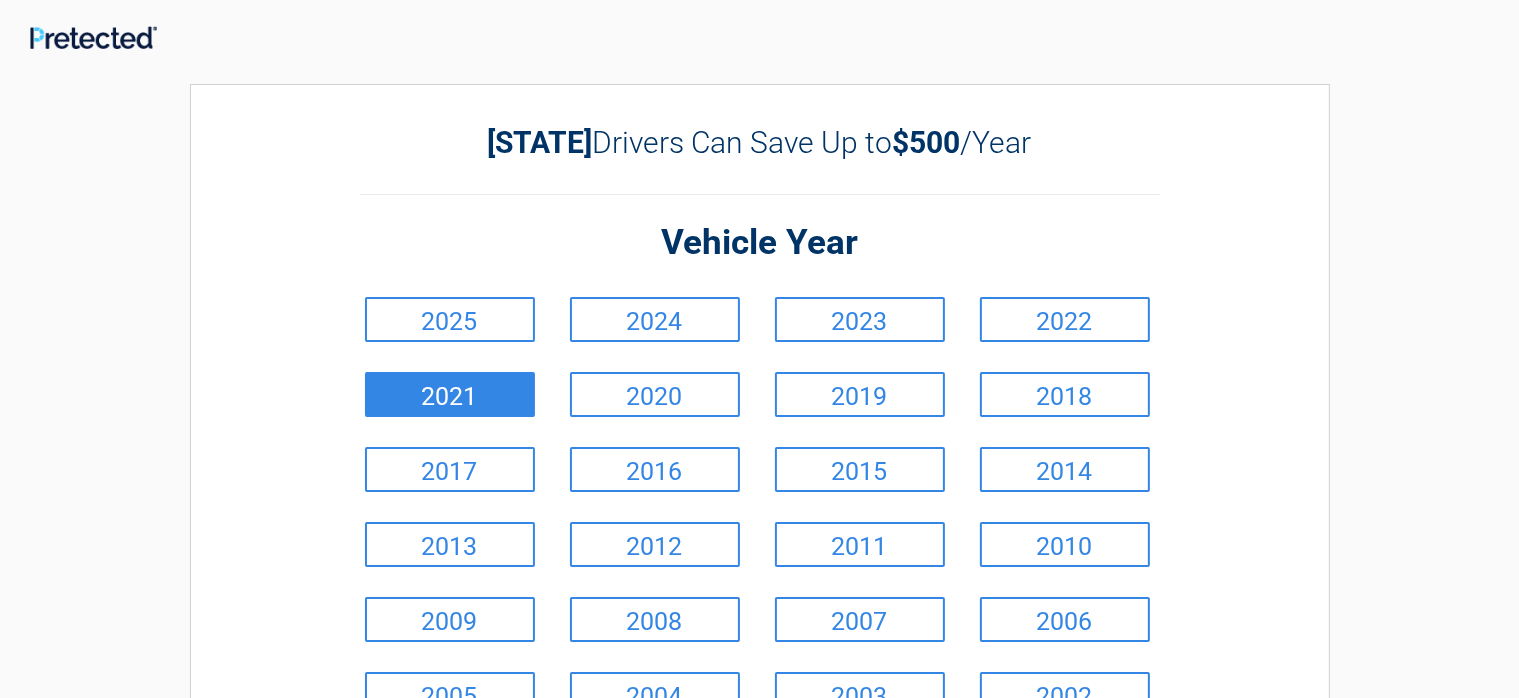 click on "2021" at bounding box center (450, 394) 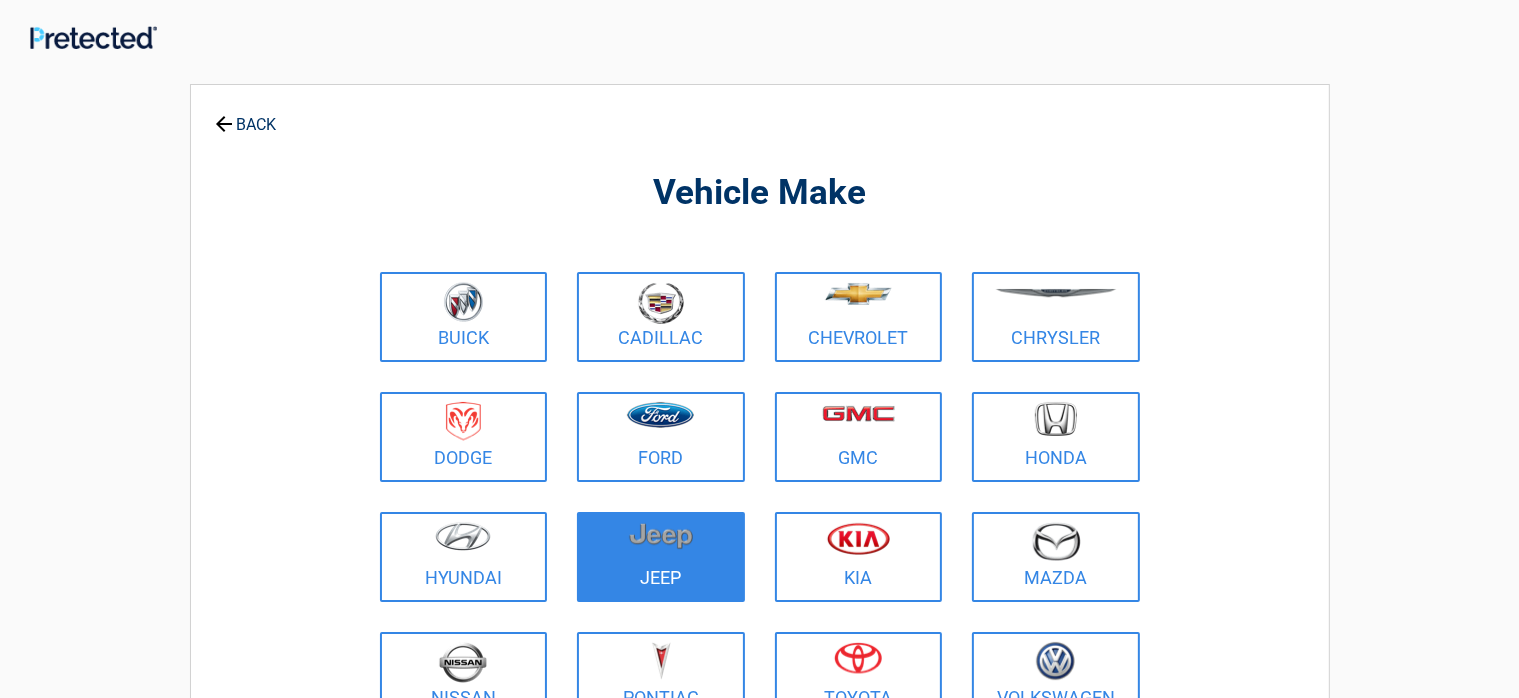 click at bounding box center [661, 536] 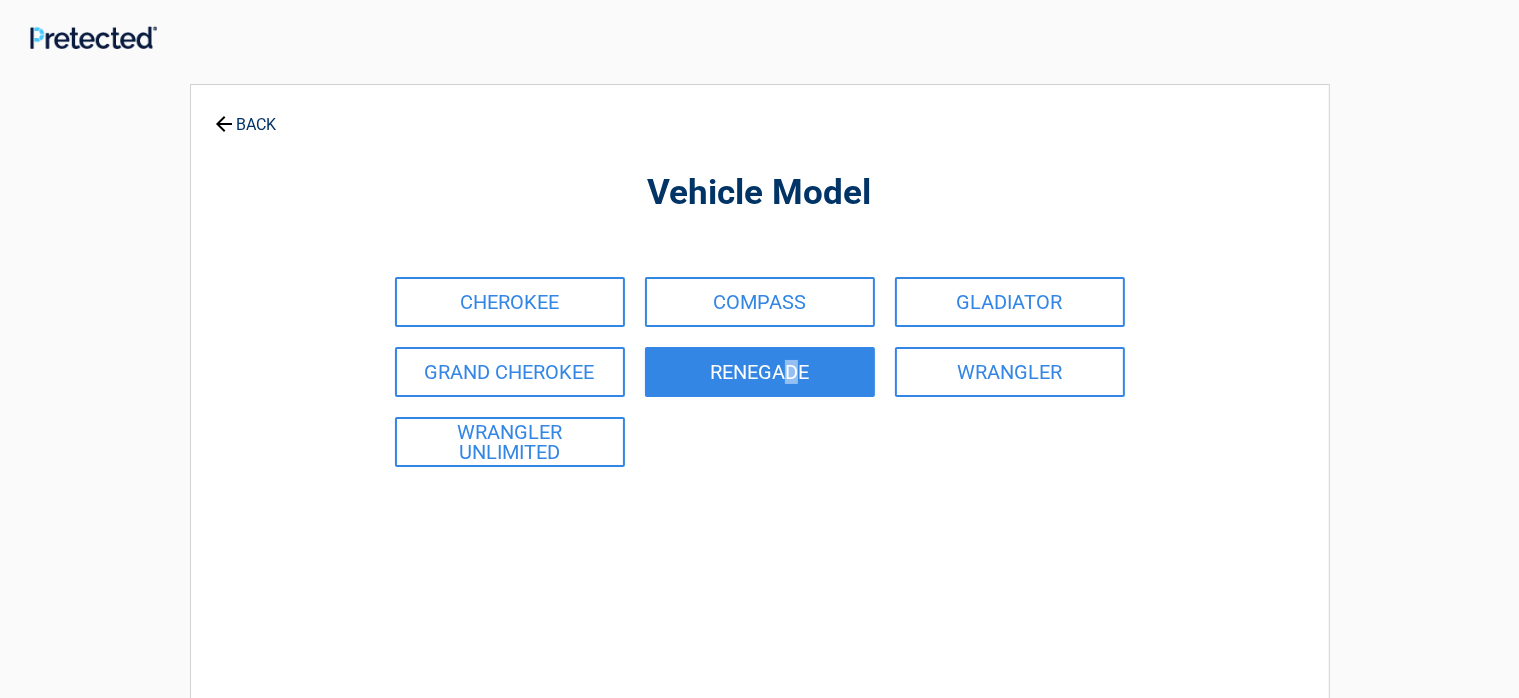 drag, startPoint x: 782, startPoint y: 367, endPoint x: 795, endPoint y: 367, distance: 13 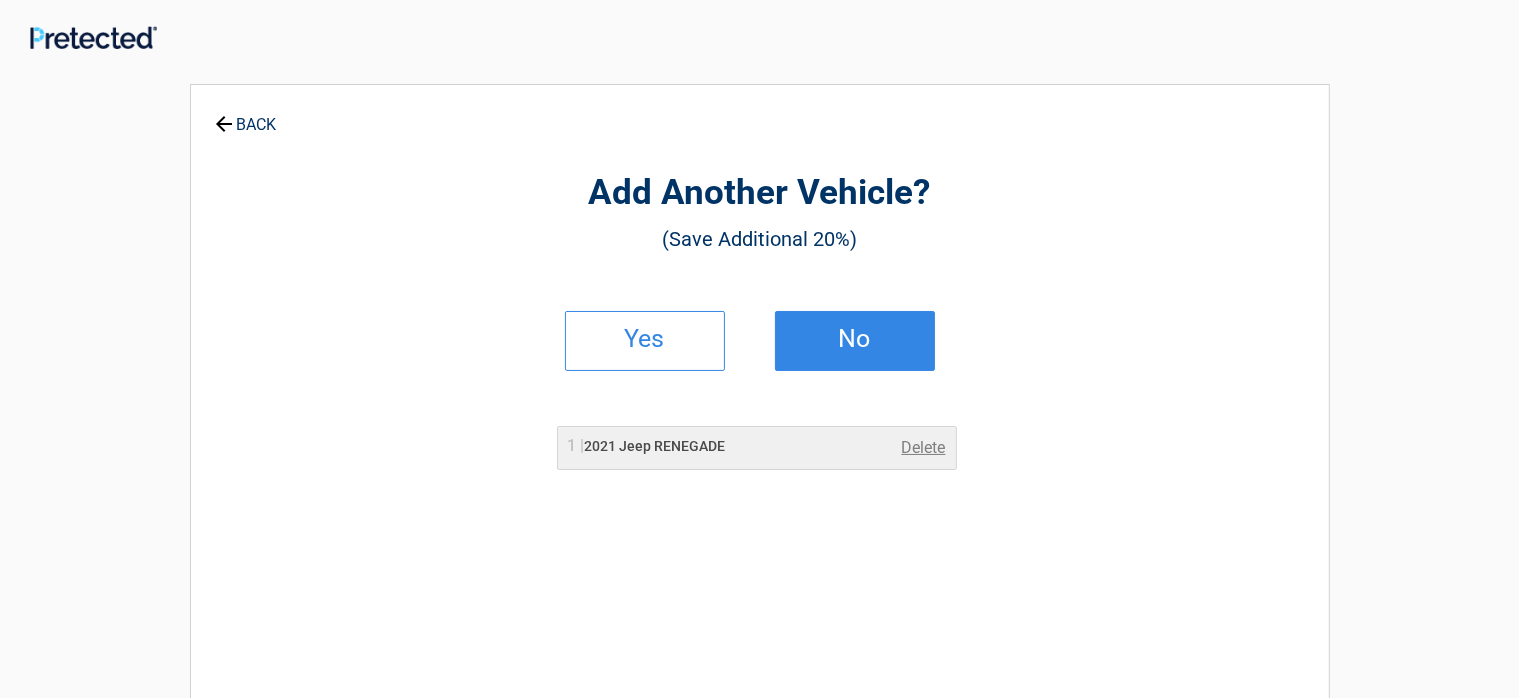 click on "No" at bounding box center (855, 339) 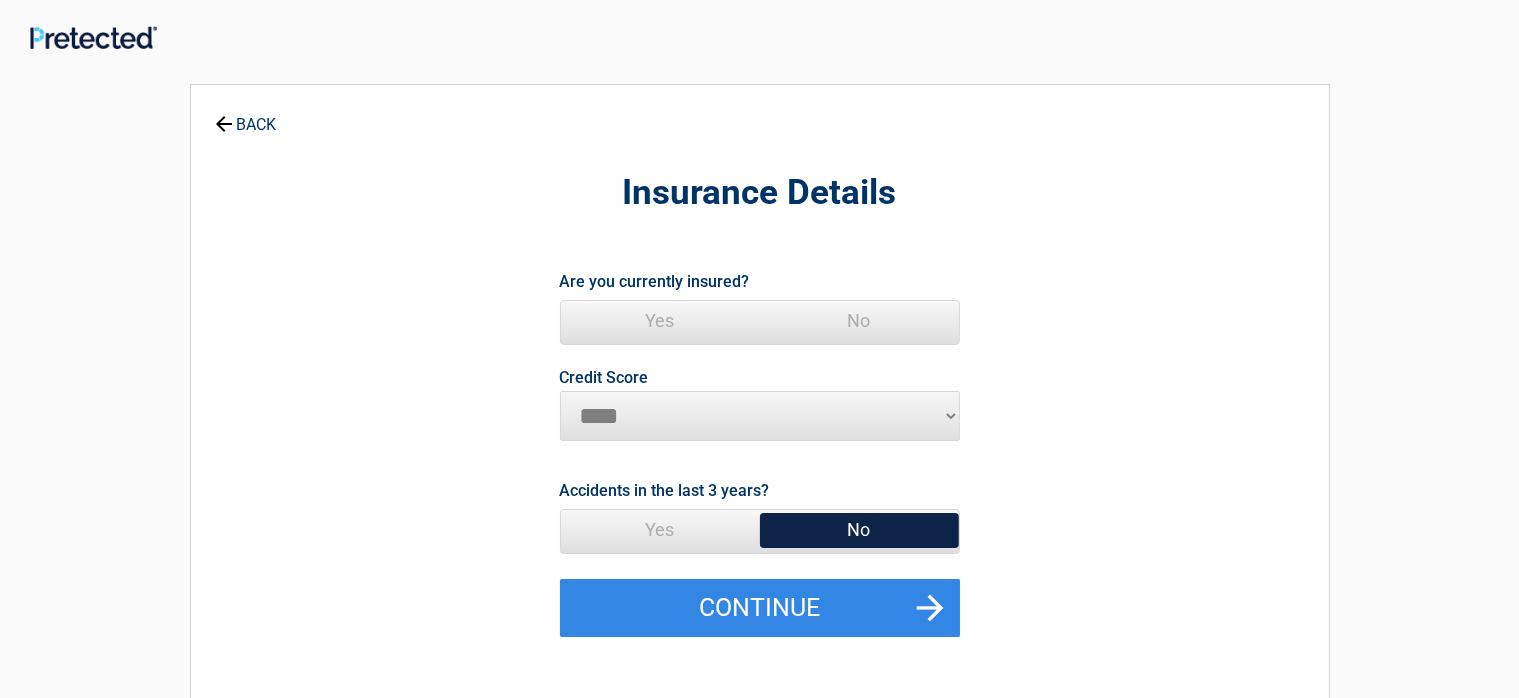 click on "*********
****
*******
****" at bounding box center (760, 416) 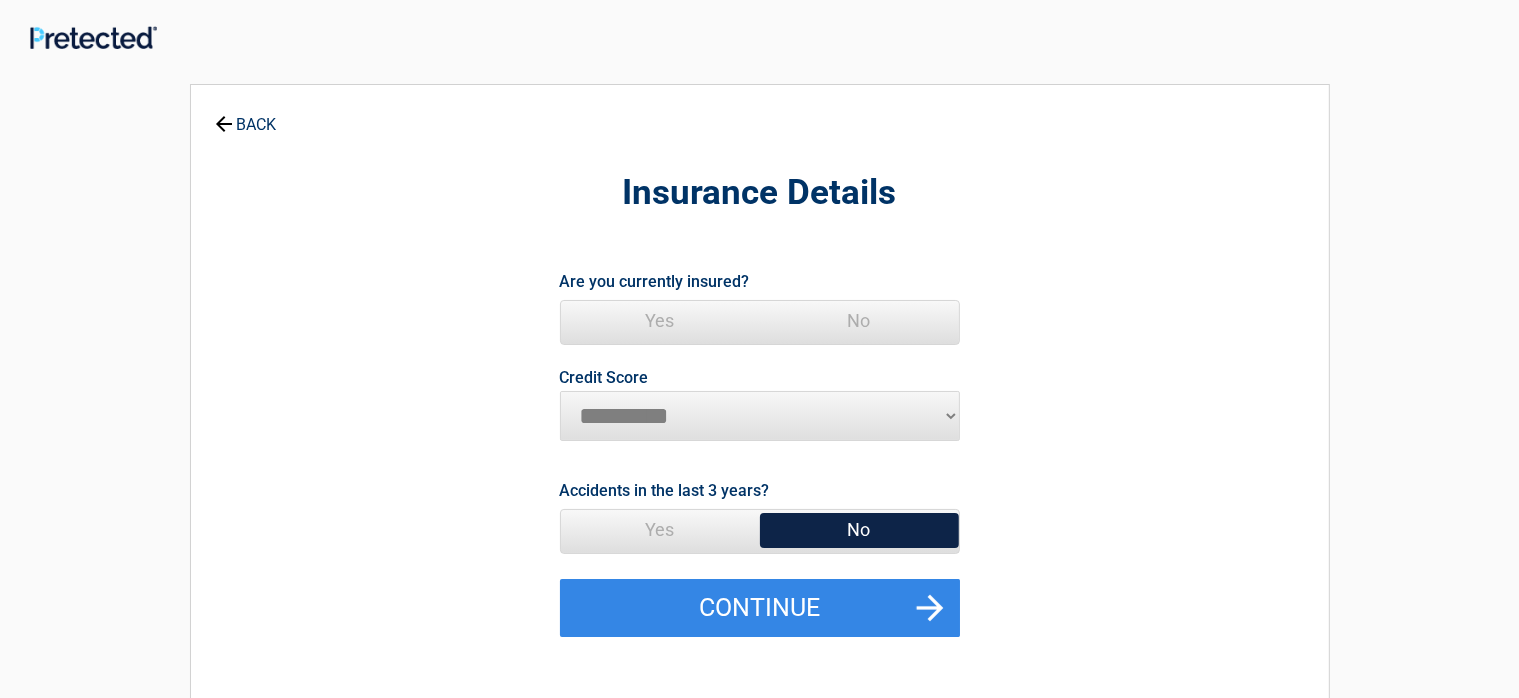 click on "*********" at bounding box center (0, 0) 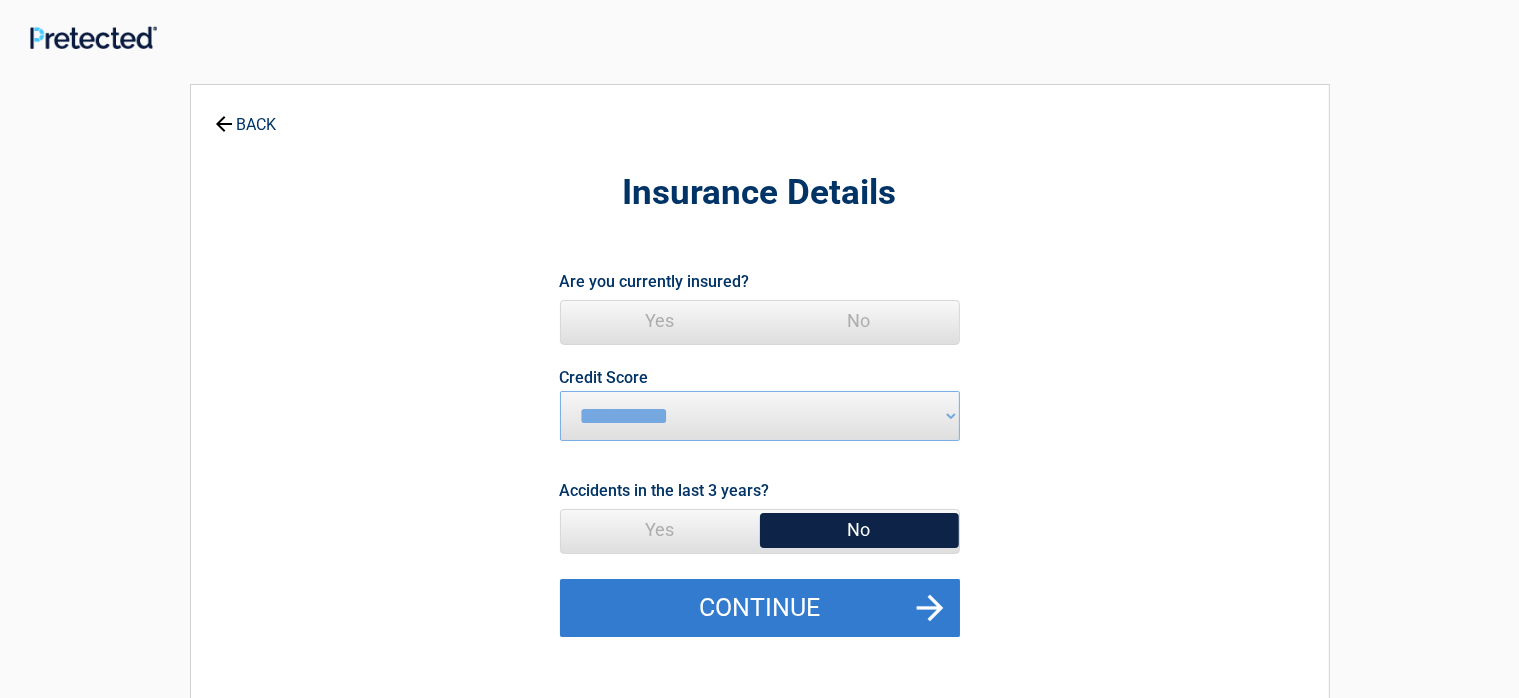 click on "Continue" at bounding box center [760, 608] 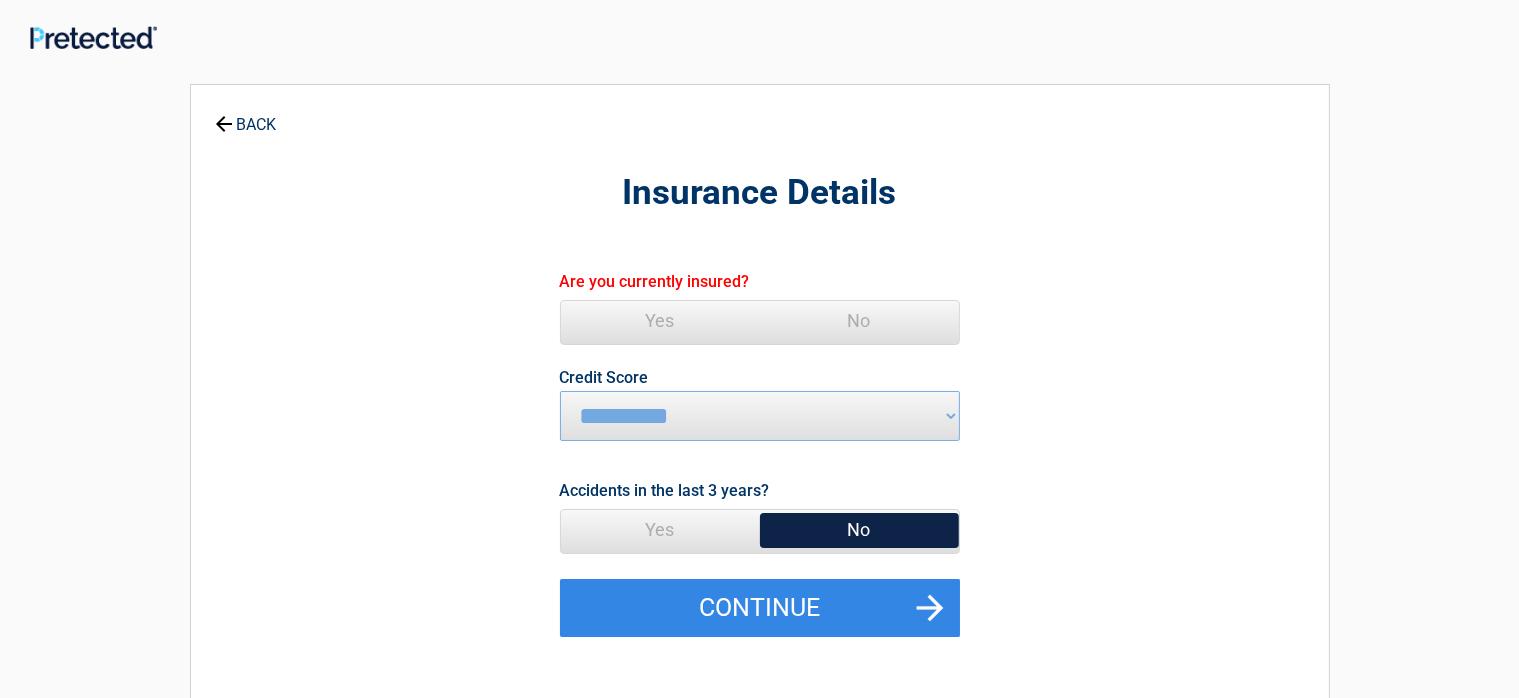 click on "No" at bounding box center (859, 530) 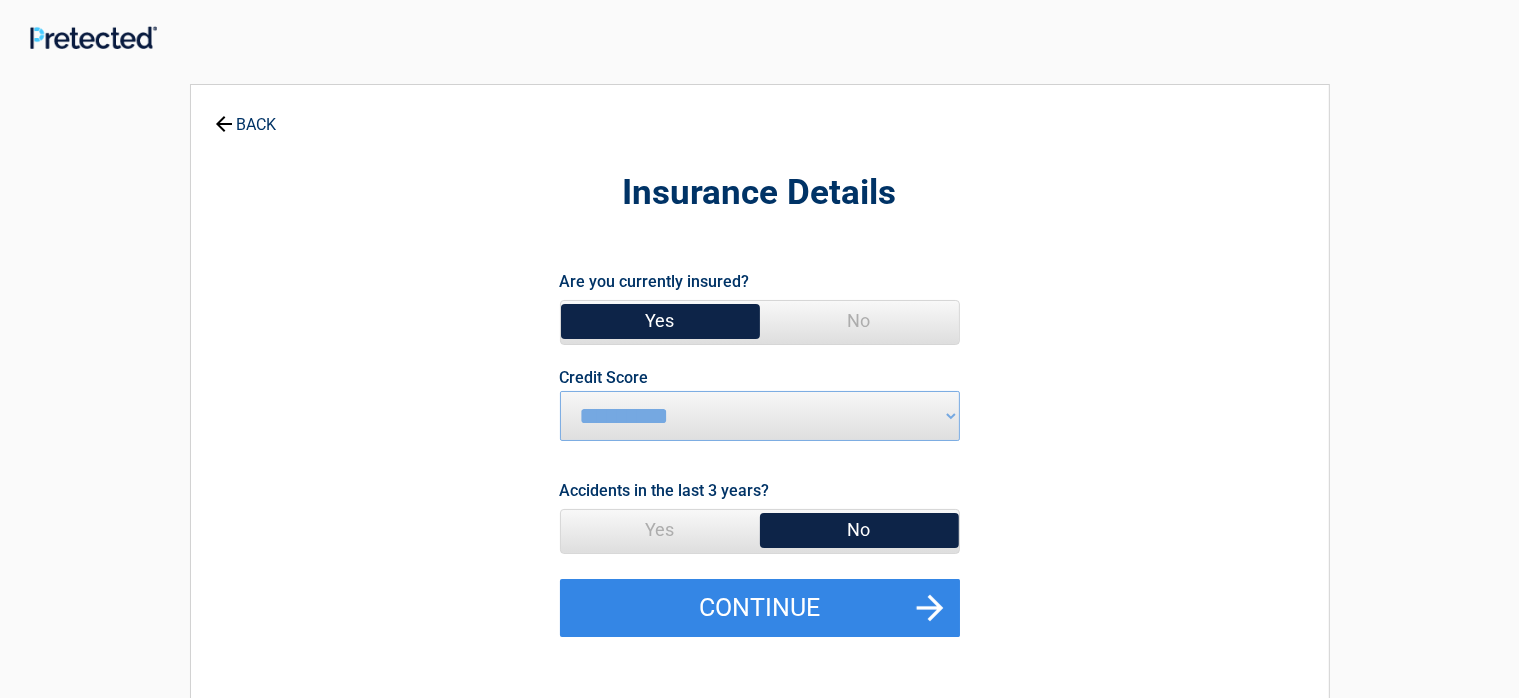 click on "No" at bounding box center (859, 530) 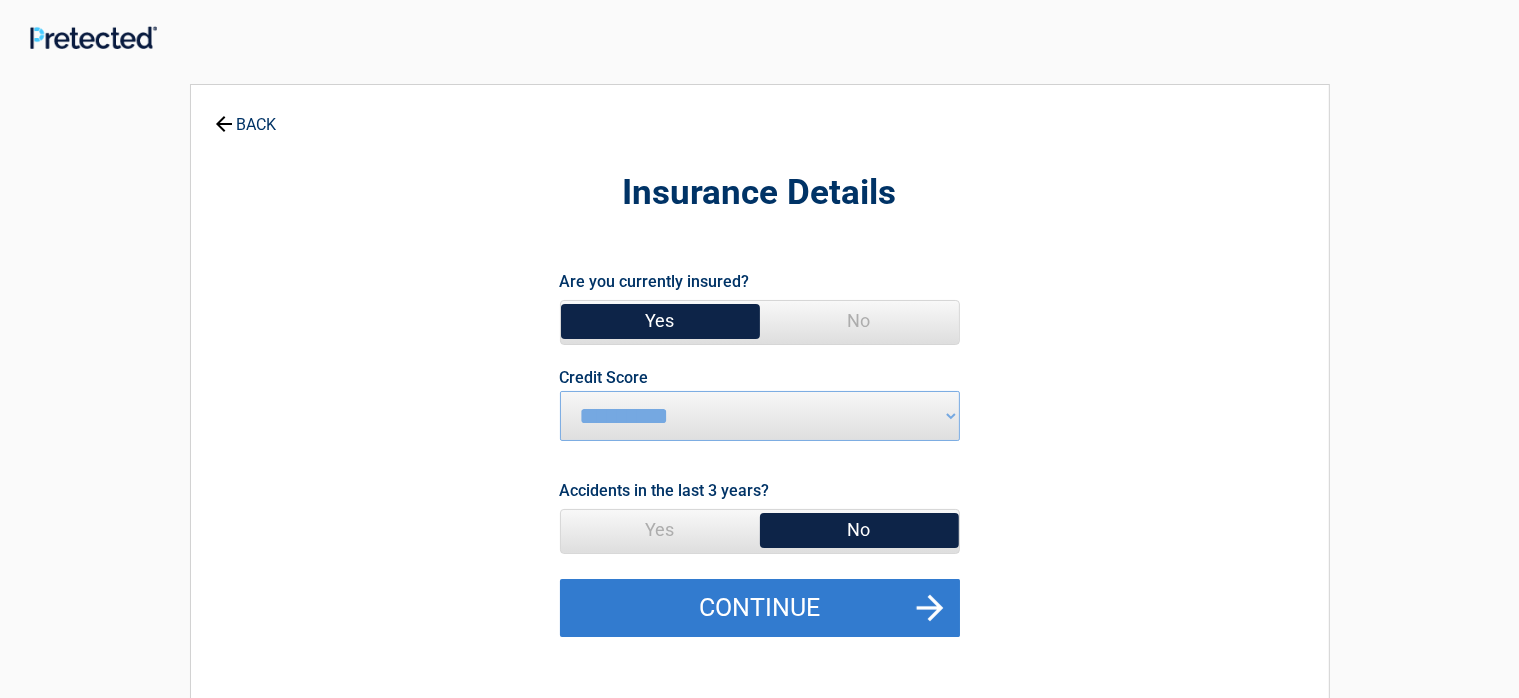 click on "Continue" at bounding box center [760, 608] 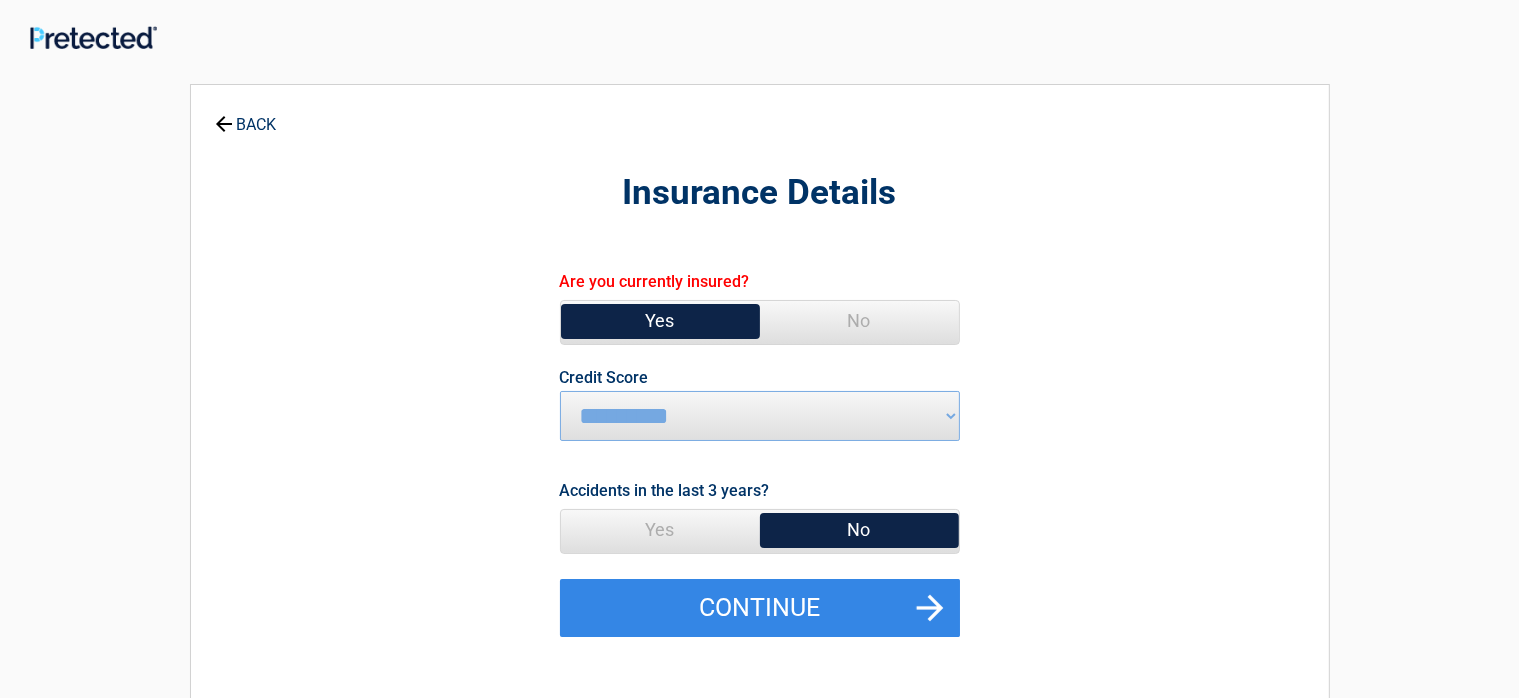click on "*********
****
*******
****" at bounding box center (760, 416) 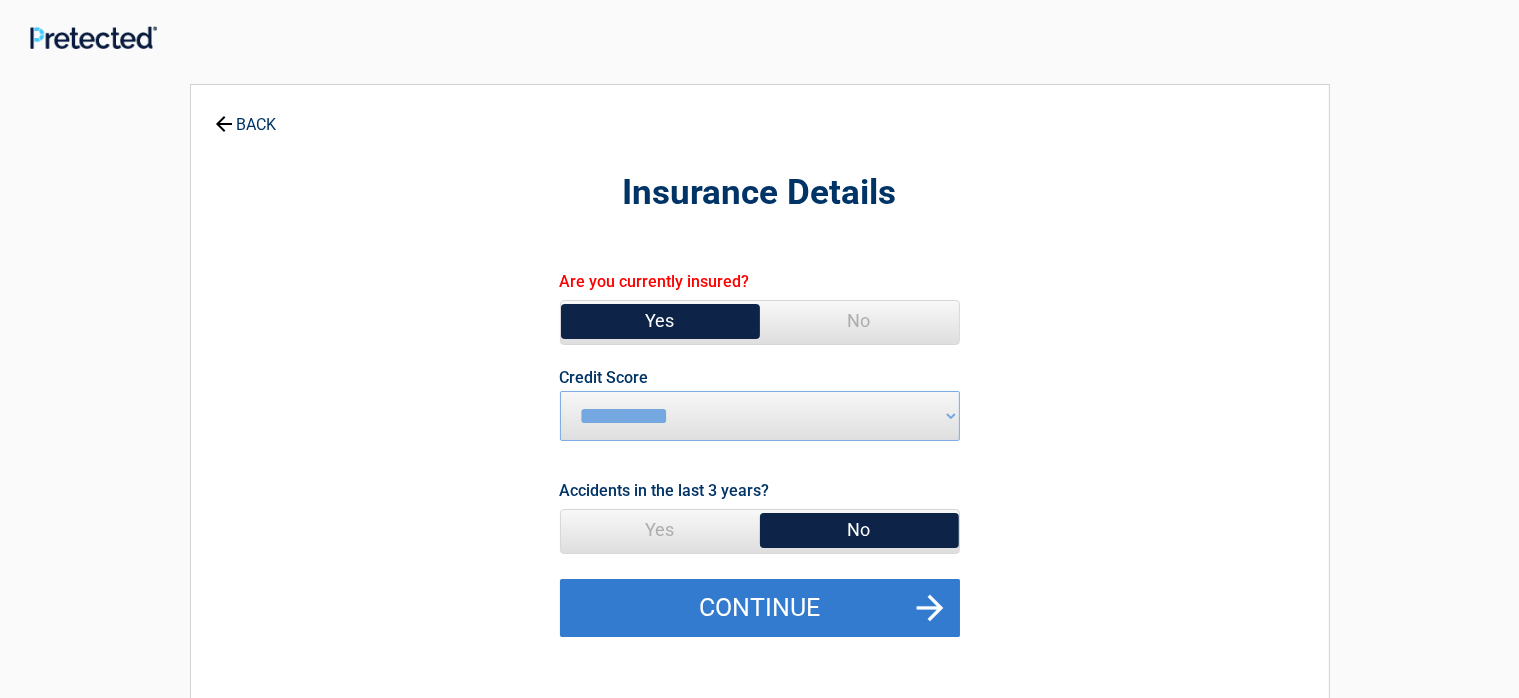 click on "Continue" at bounding box center [760, 608] 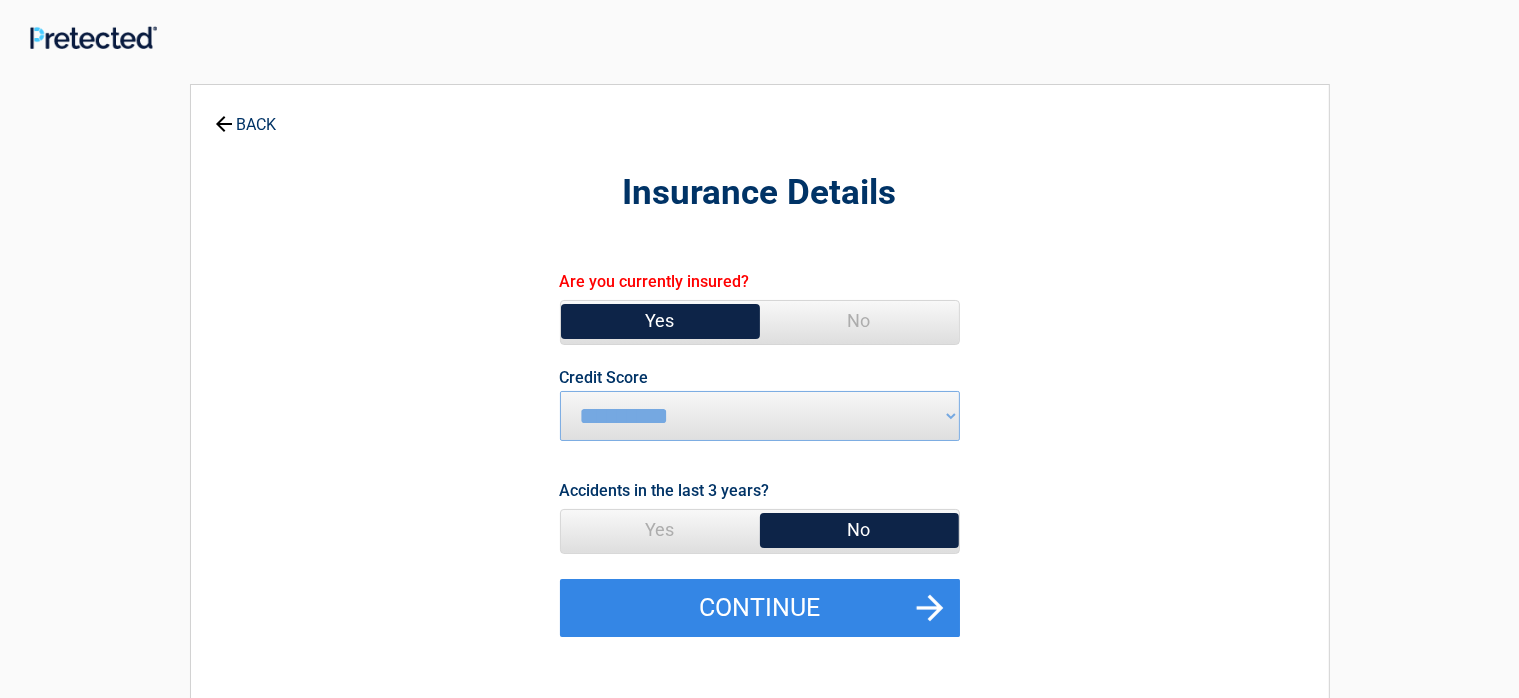 drag, startPoint x: 681, startPoint y: 313, endPoint x: 690, endPoint y: 303, distance: 13.453624 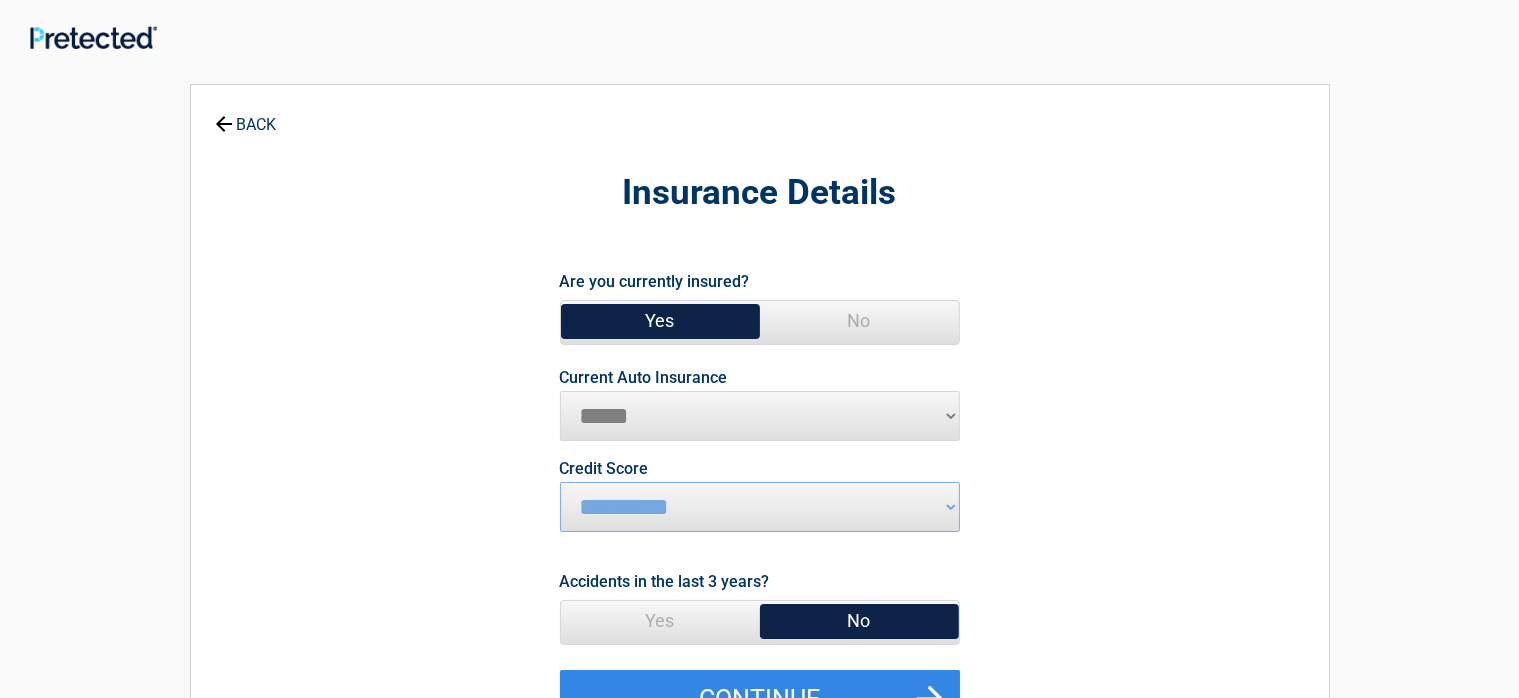 click on "Yes" at bounding box center [660, 321] 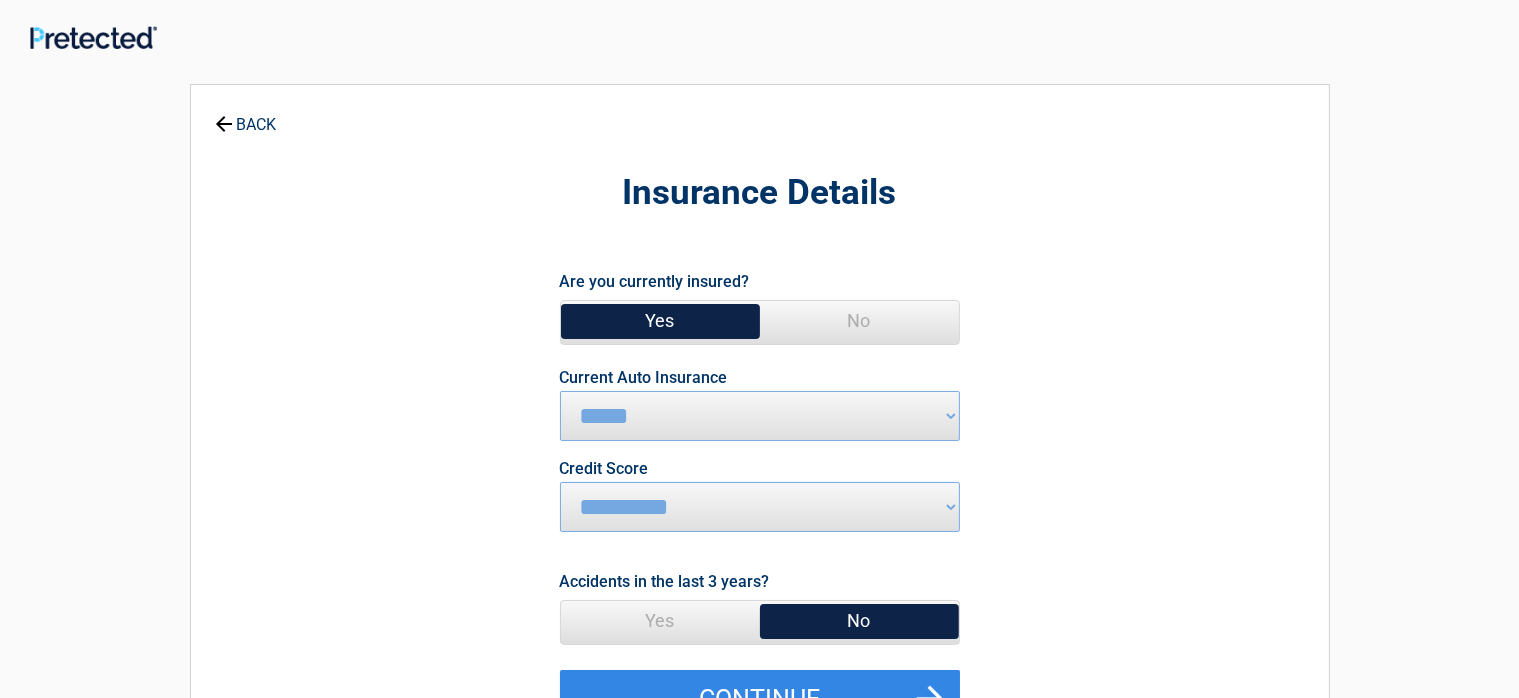 click on "**********" at bounding box center [760, 497] 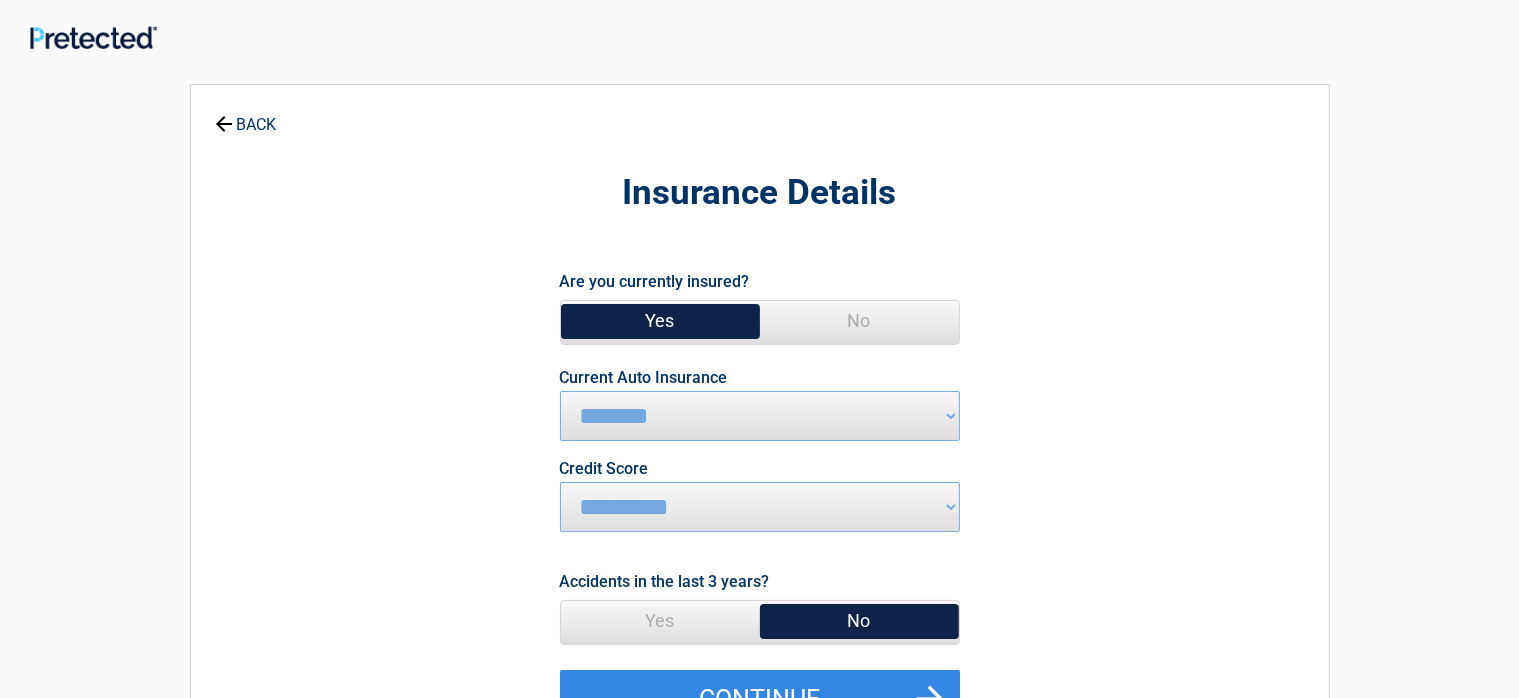 click on "*******" at bounding box center (0, 0) 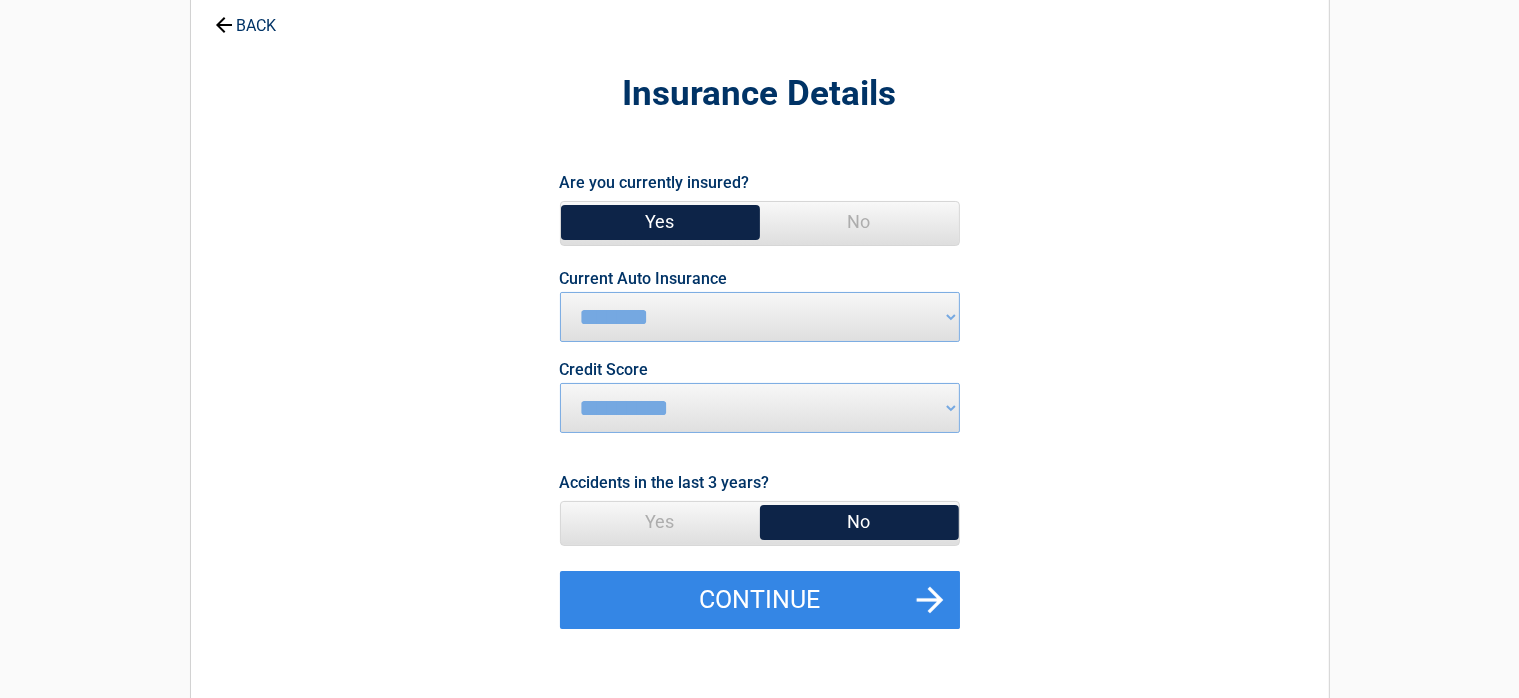 drag, startPoint x: 1526, startPoint y: 690, endPoint x: 1433, endPoint y: 667, distance: 95.80188 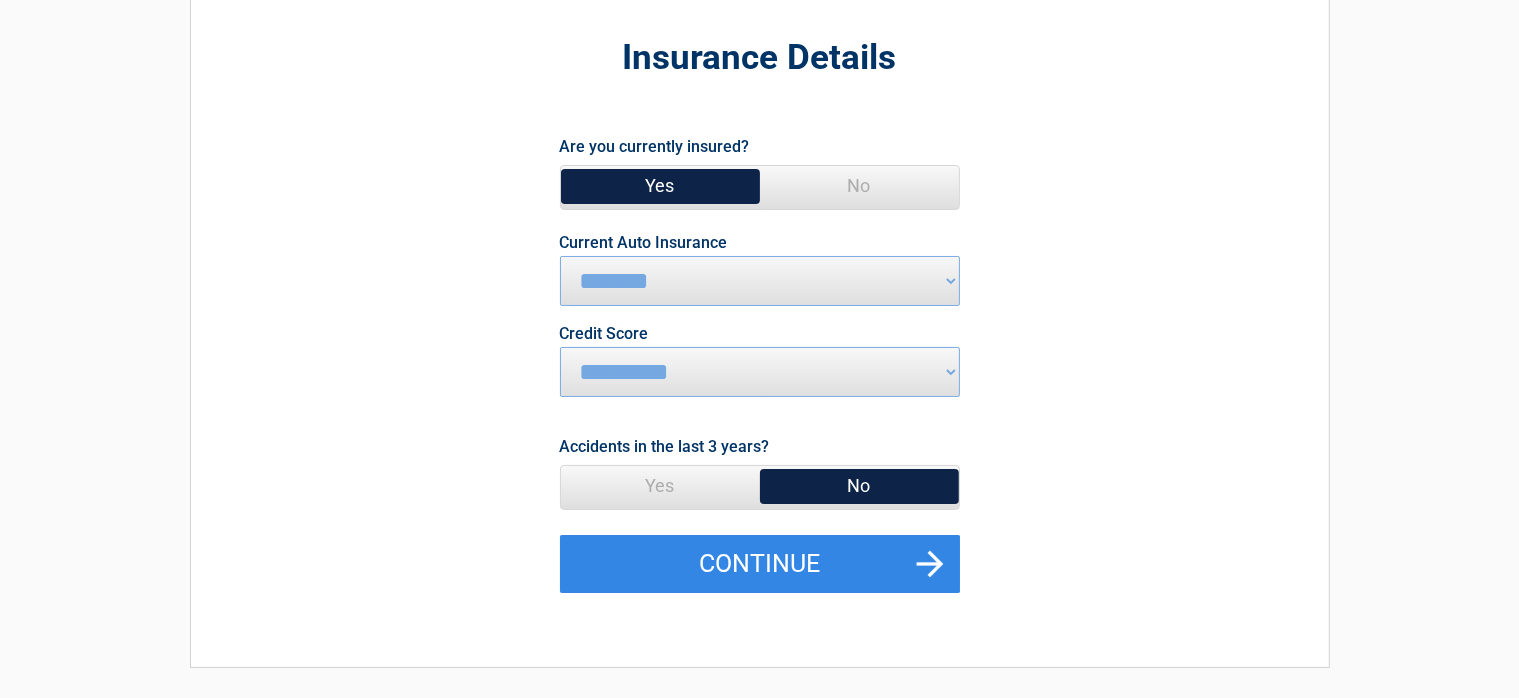 scroll, scrollTop: 140, scrollLeft: 0, axis: vertical 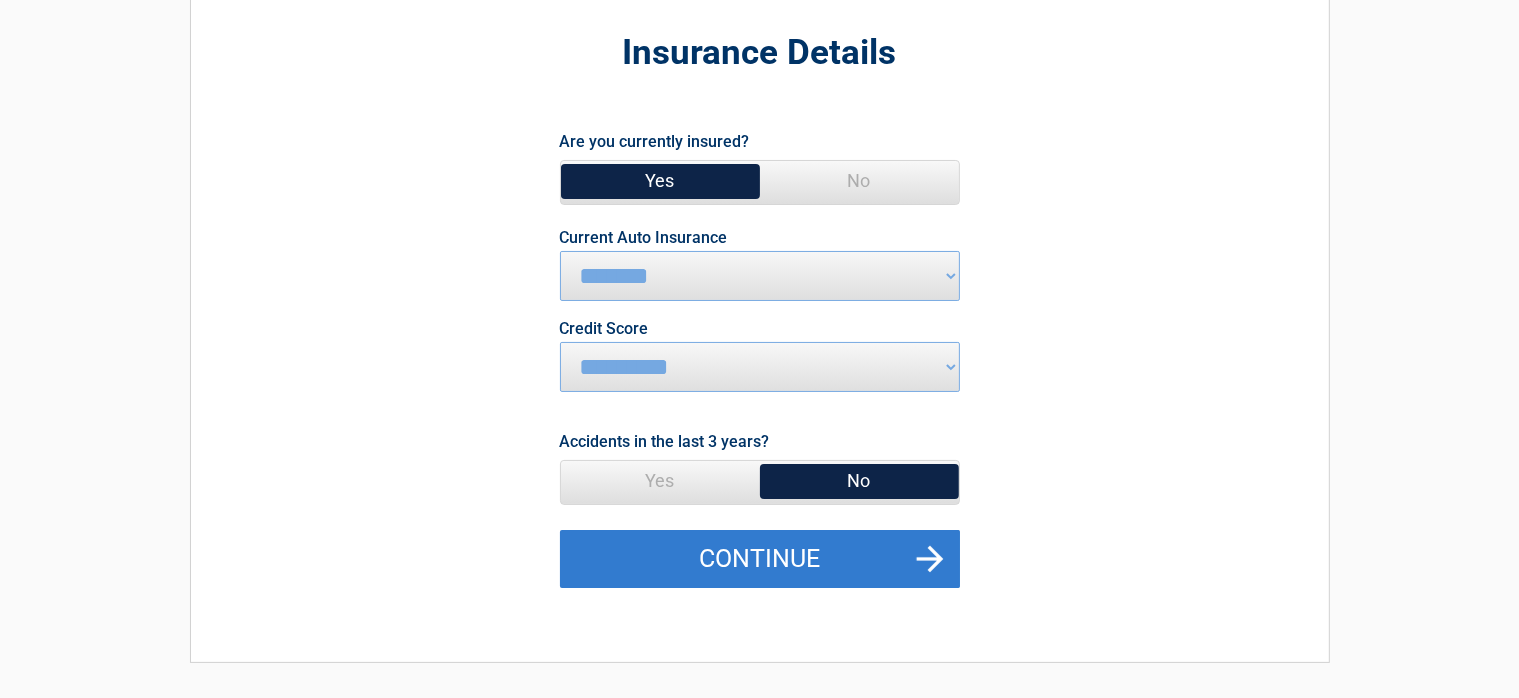 click on "Continue" at bounding box center [760, 559] 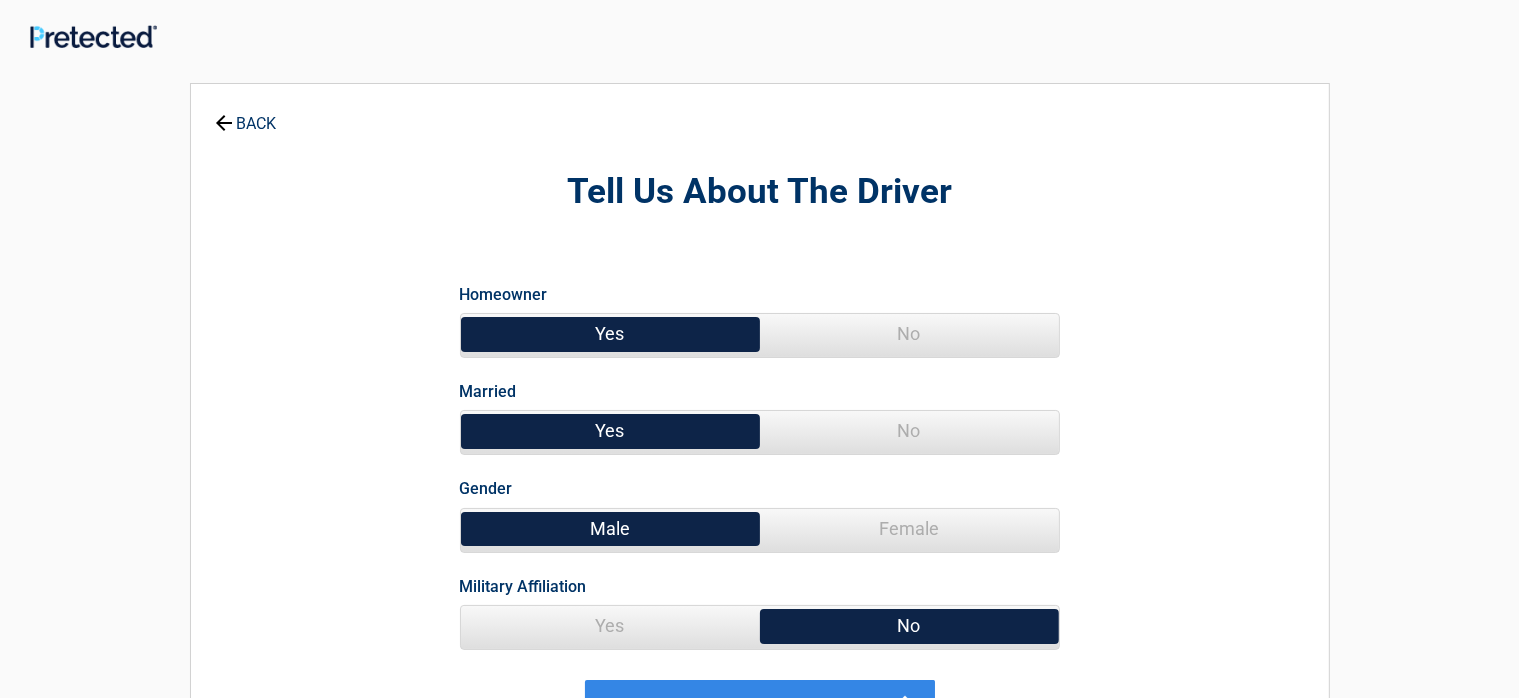 scroll, scrollTop: 0, scrollLeft: 0, axis: both 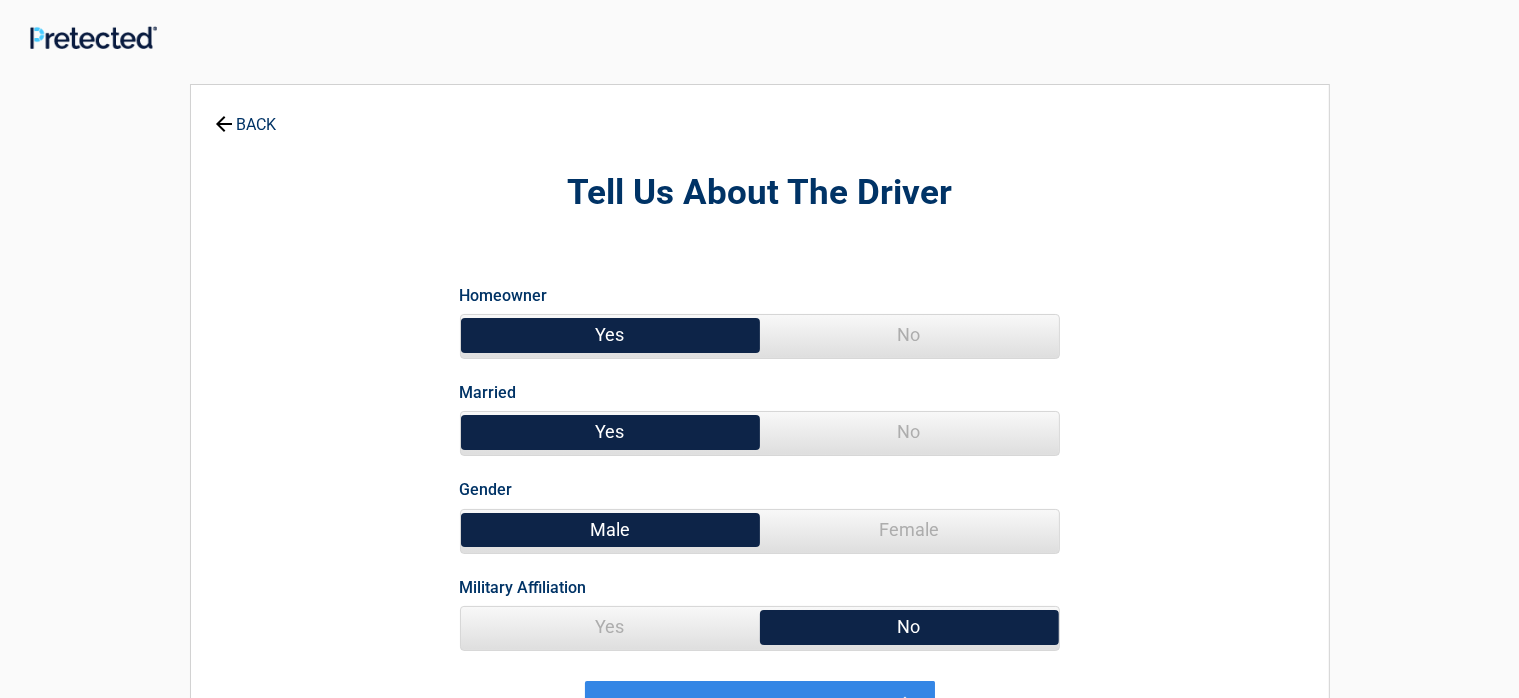 click on "No" at bounding box center (909, 432) 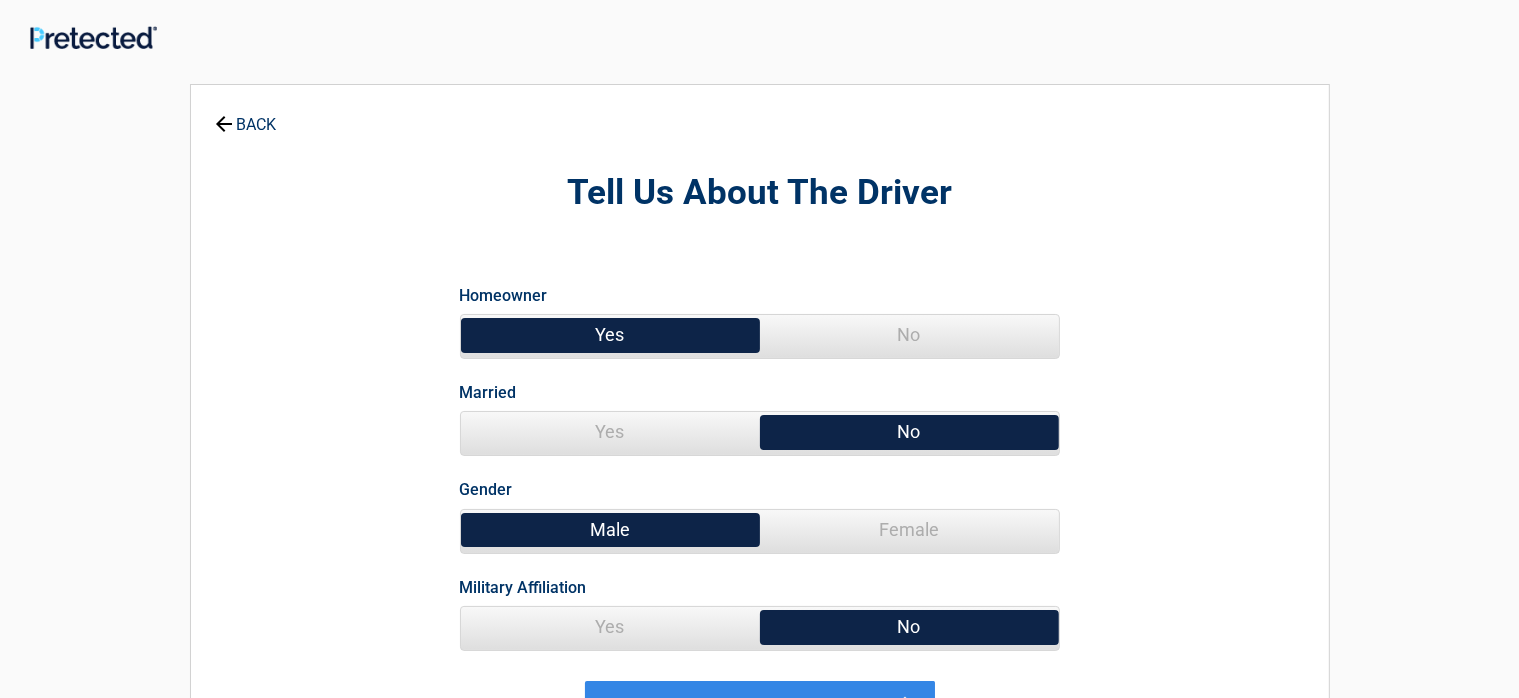 click on "Female" at bounding box center (909, 530) 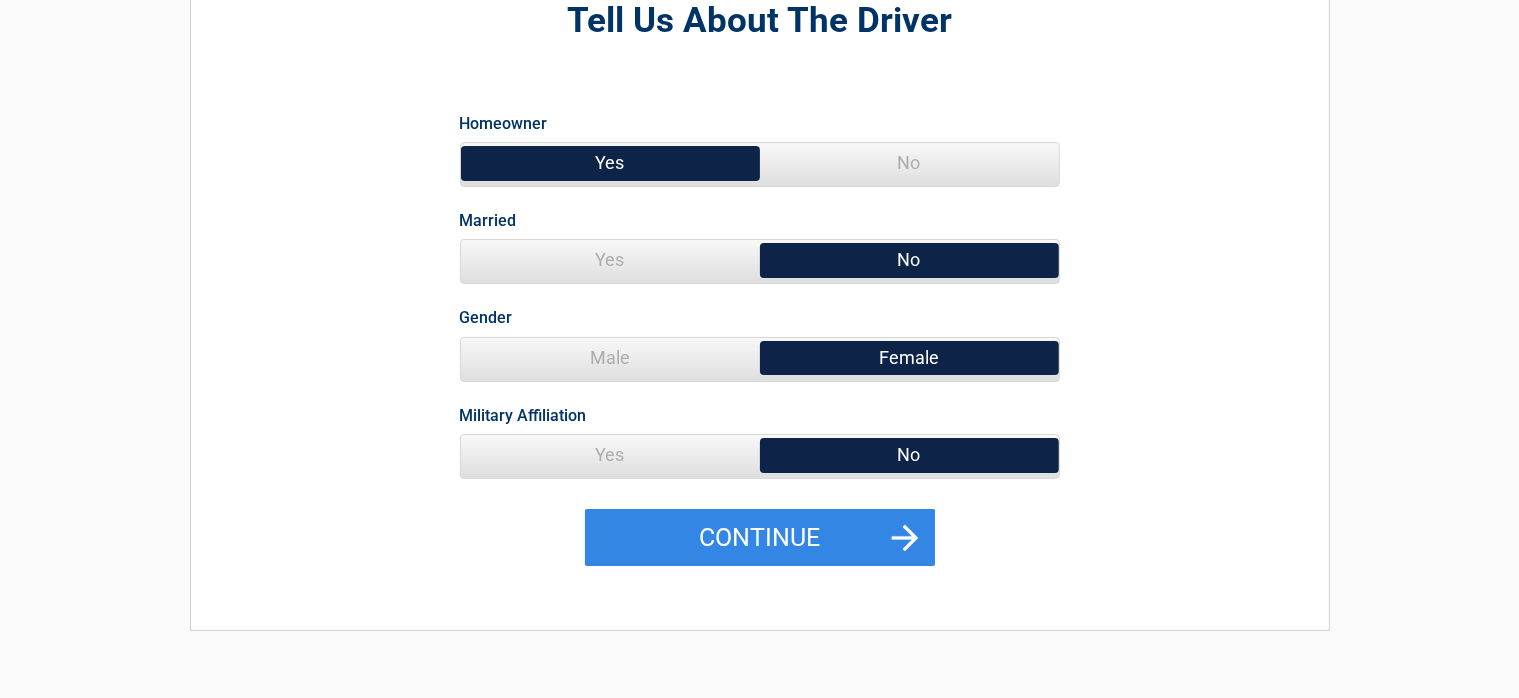 scroll, scrollTop: 193, scrollLeft: 0, axis: vertical 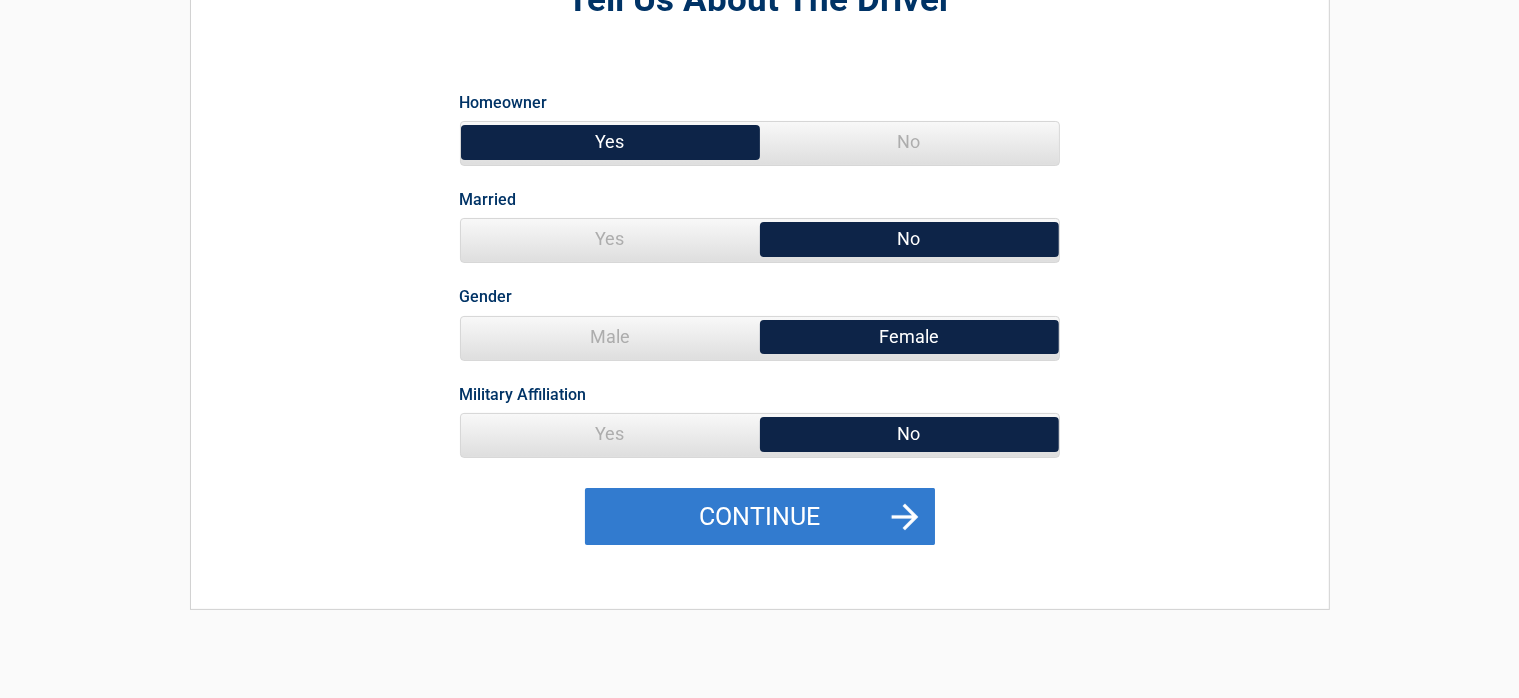 click on "Continue" at bounding box center (760, 517) 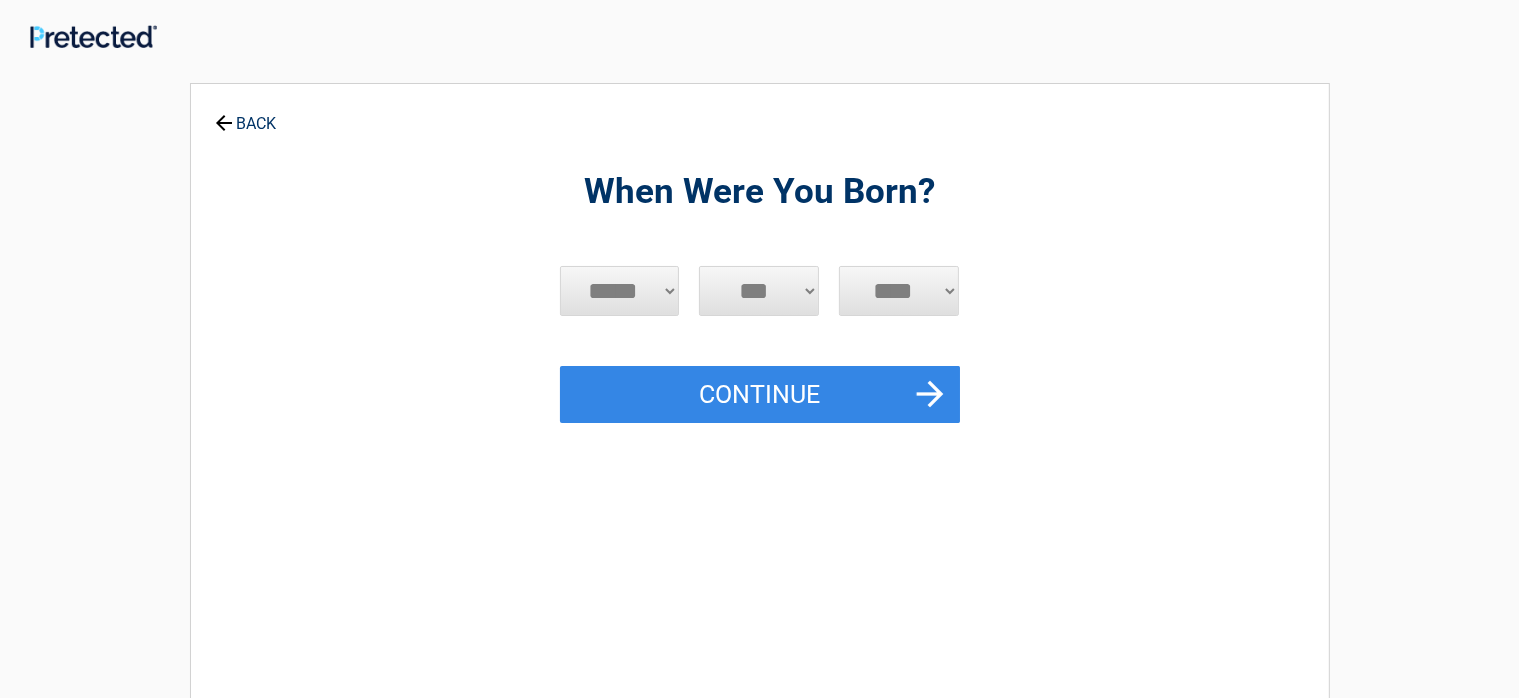 scroll, scrollTop: 0, scrollLeft: 0, axis: both 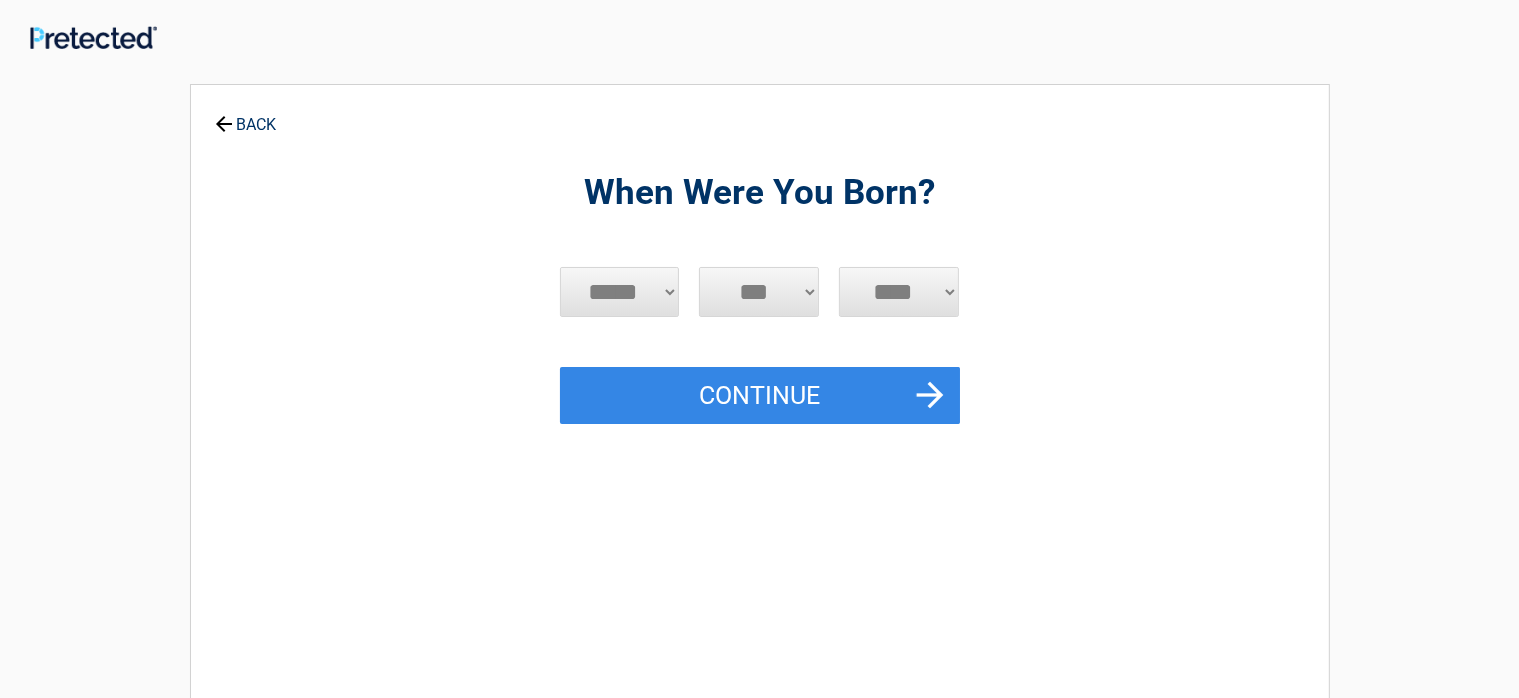 click on "*****
***
***
***
***
***
***
***
***
***
***
***
***" at bounding box center (620, 292) 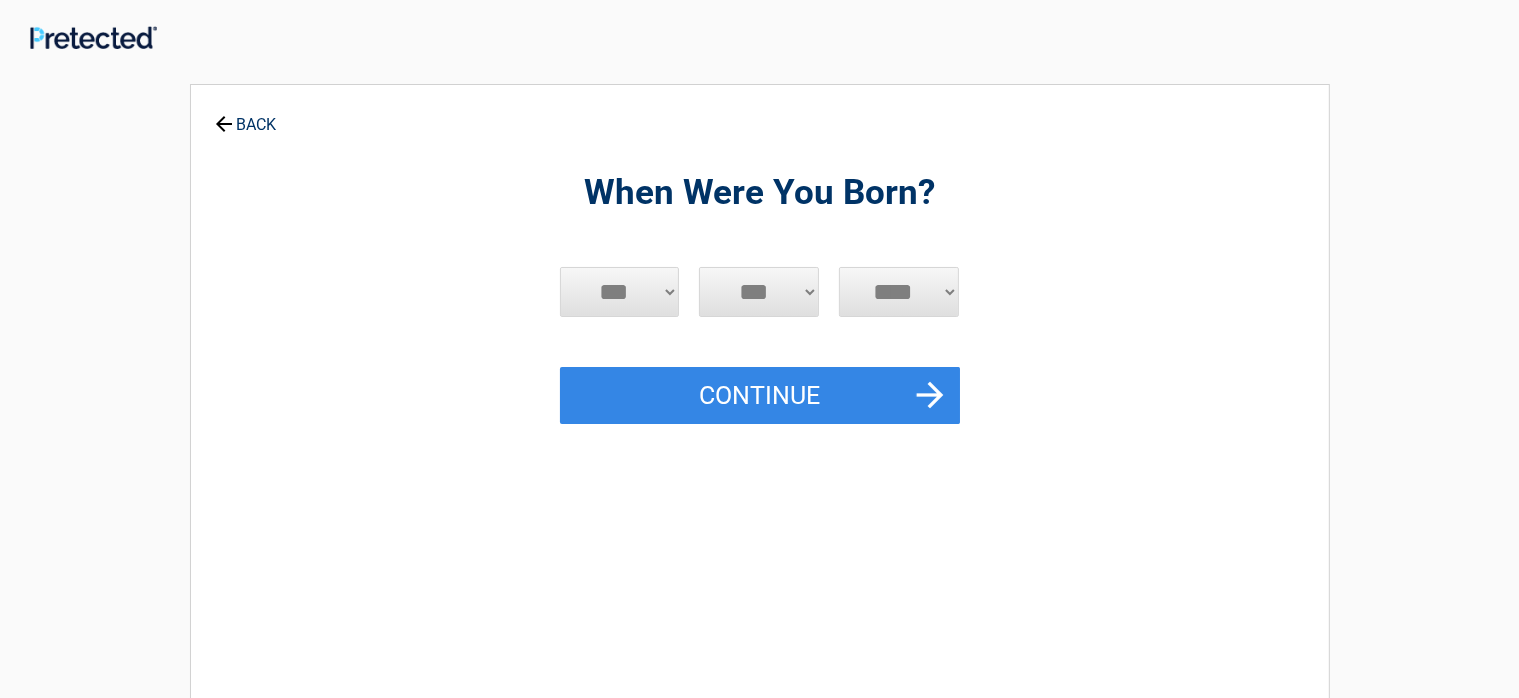 click on "***" at bounding box center (0, 0) 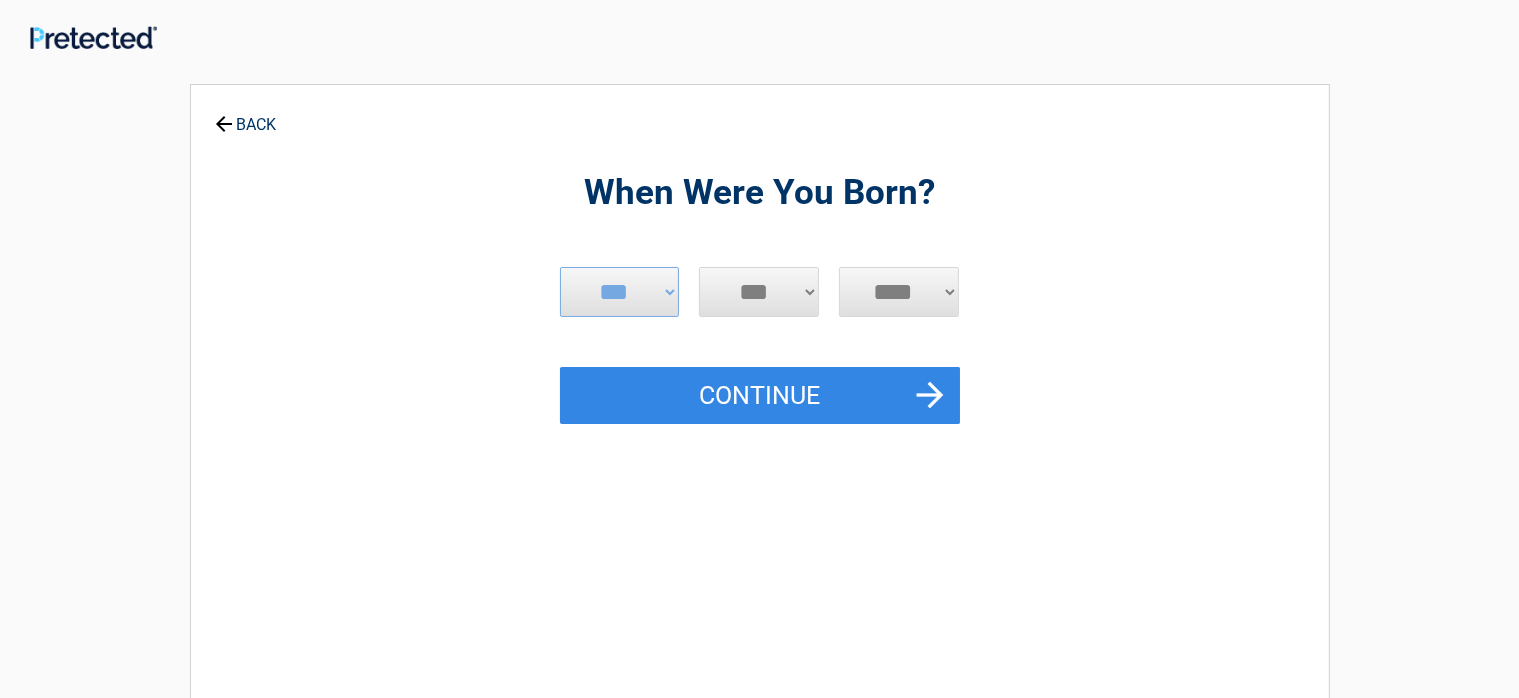 click on "*** * * * * * * * * * ** ** ** ** ** ** ** ** ** ** ** ** ** ** ** ** ** ** ** ** ** **" at bounding box center (759, 292) 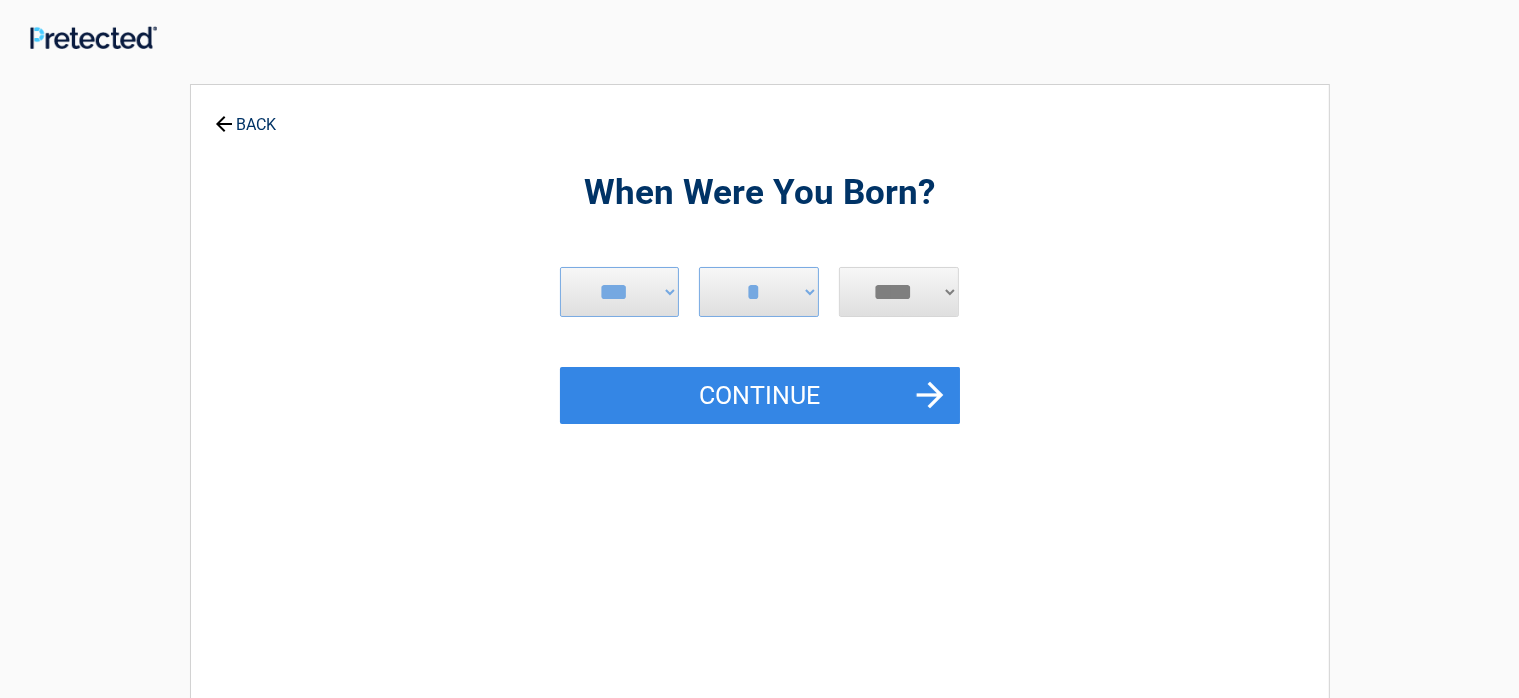 click on "****
****
****
****
****
****
****
****
****
****
****
****
****
****
****
****
****
****
****
****
****
****
****
****
****
****
****
****
****
****
****
****
****
****
****
****
****
****
****
****
****
****
****
****
****
****
****
****
****
****
****
****
****
****
****
****
****
****
****
****
****
****
****
****" at bounding box center (899, 292) 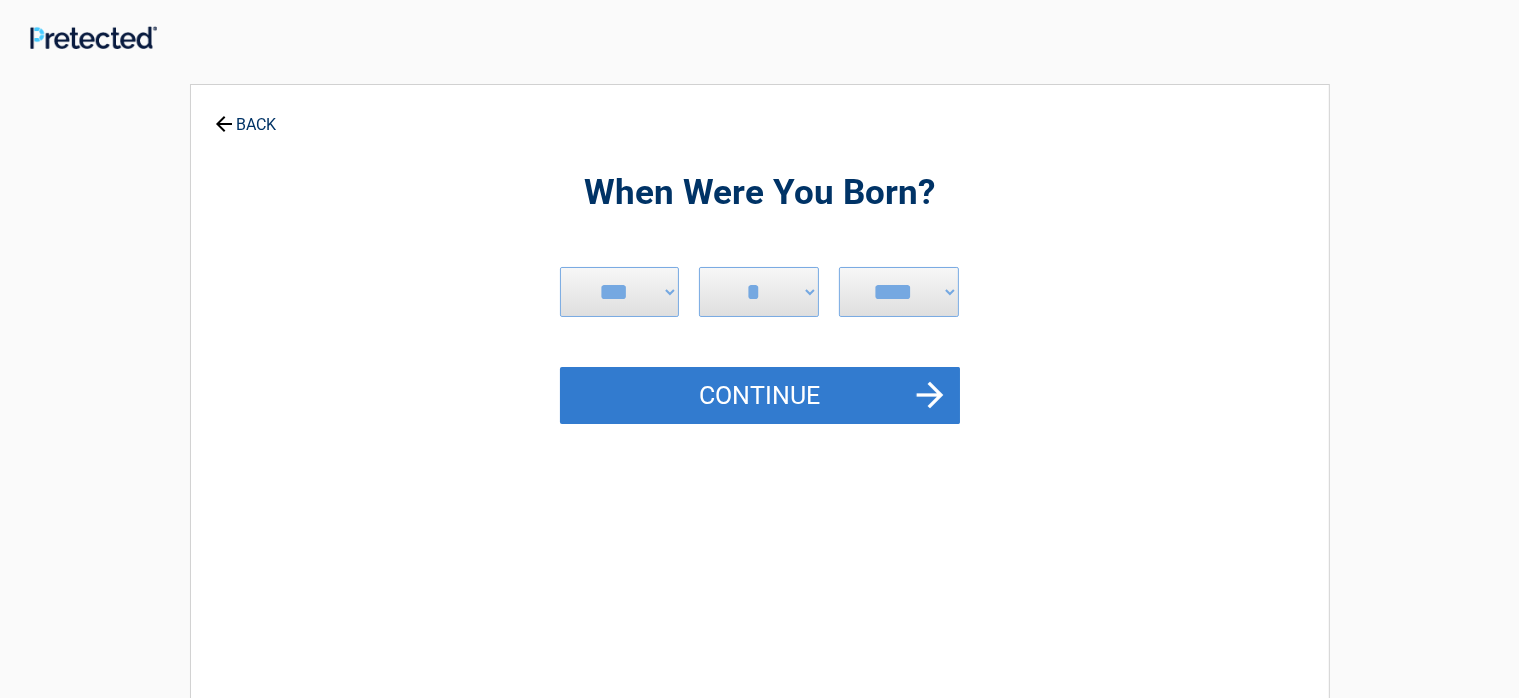 click on "Continue" at bounding box center [760, 396] 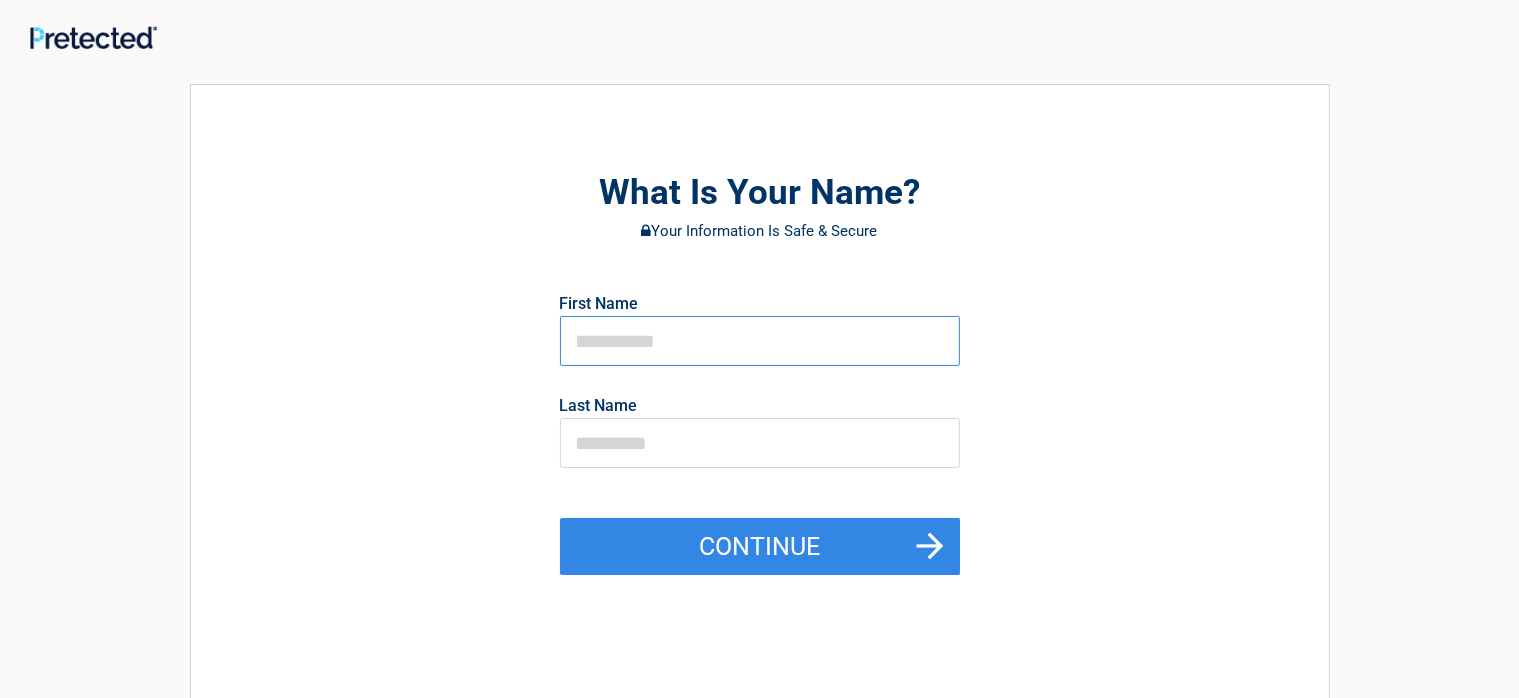 click at bounding box center (760, 341) 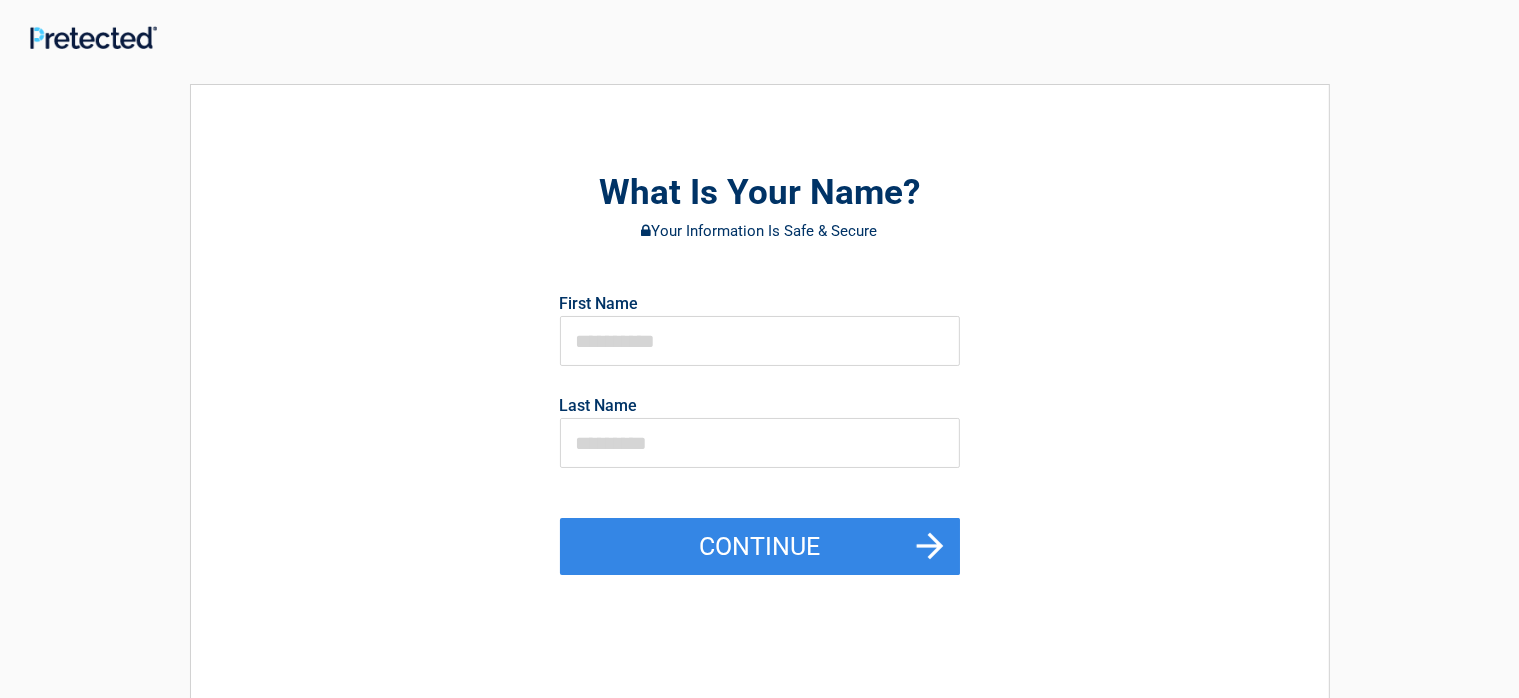 click on "What Is Your Name?
Your Information Is Safe & Secure
First Name
Last Name
Continue" at bounding box center (760, 433) 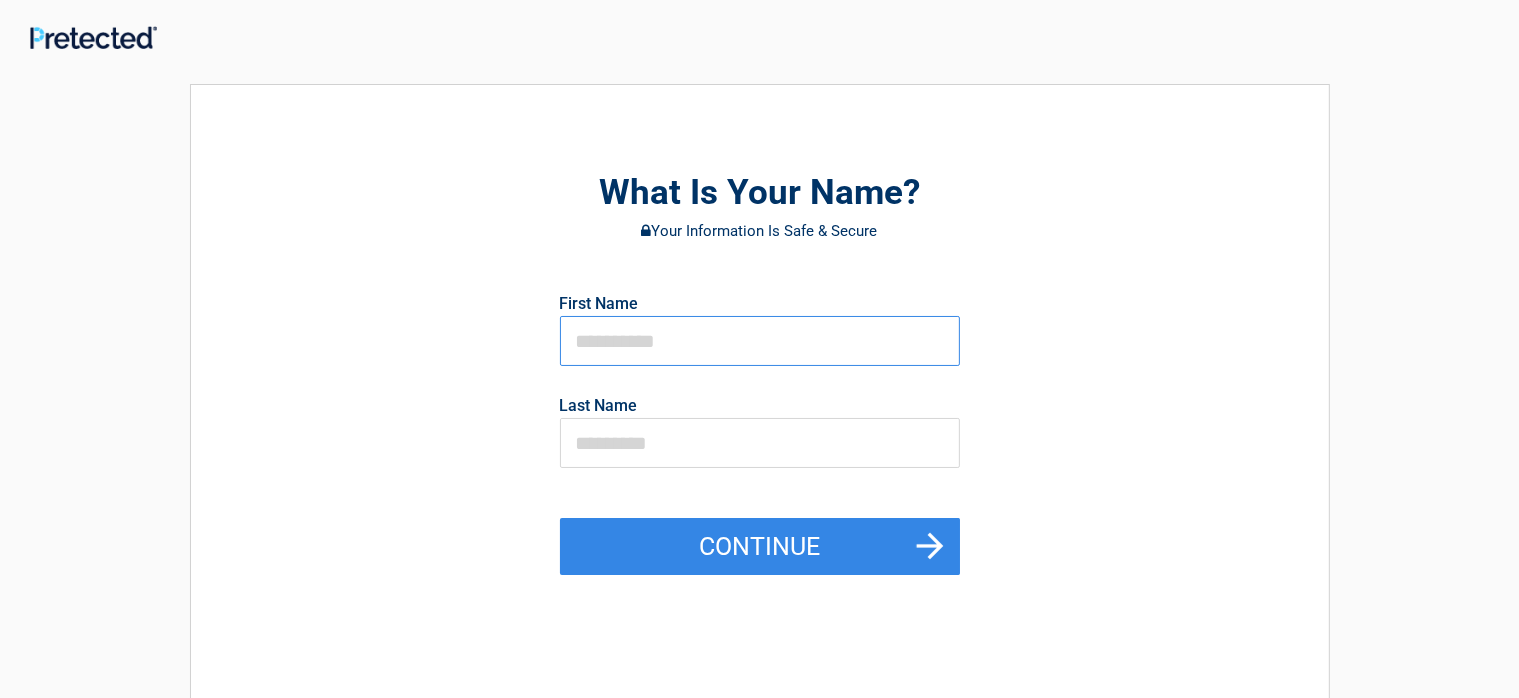 drag, startPoint x: 595, startPoint y: 348, endPoint x: 619, endPoint y: 340, distance: 25.298222 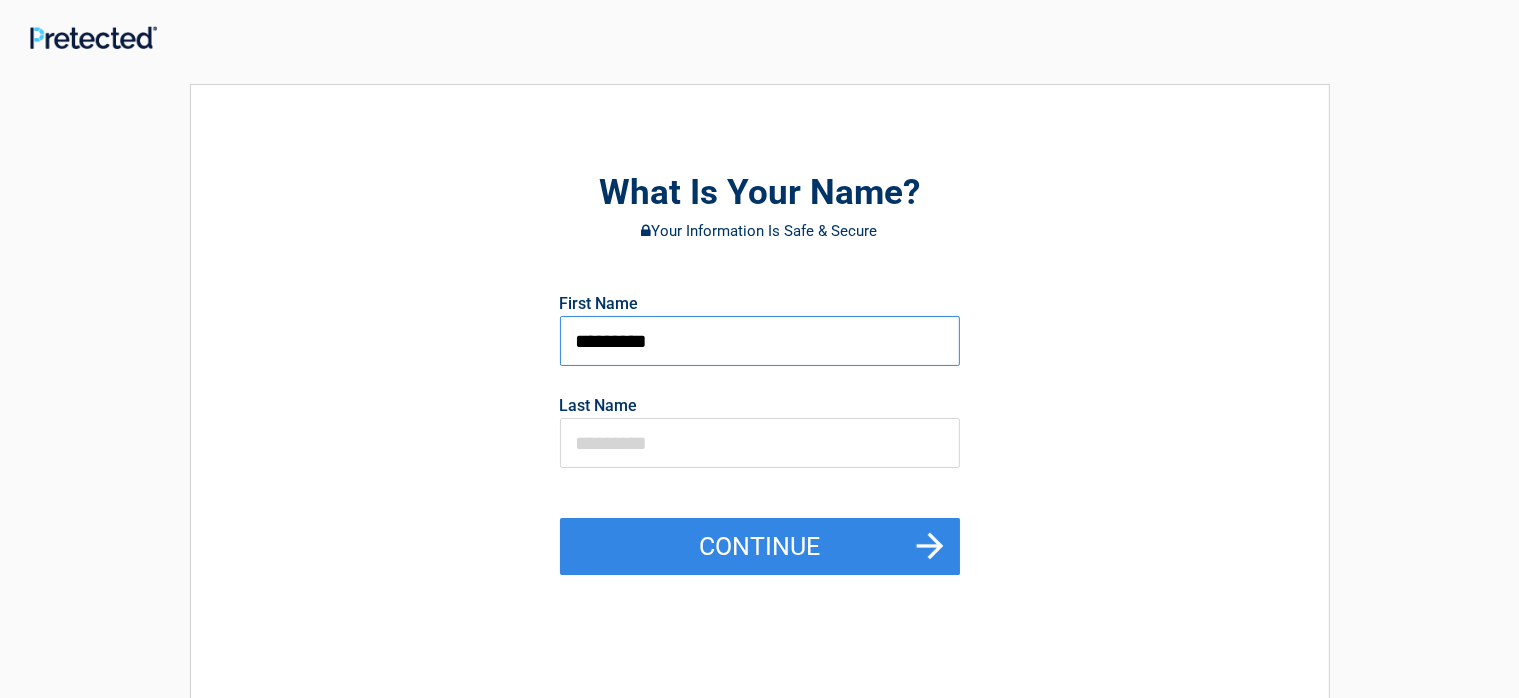 type on "*********" 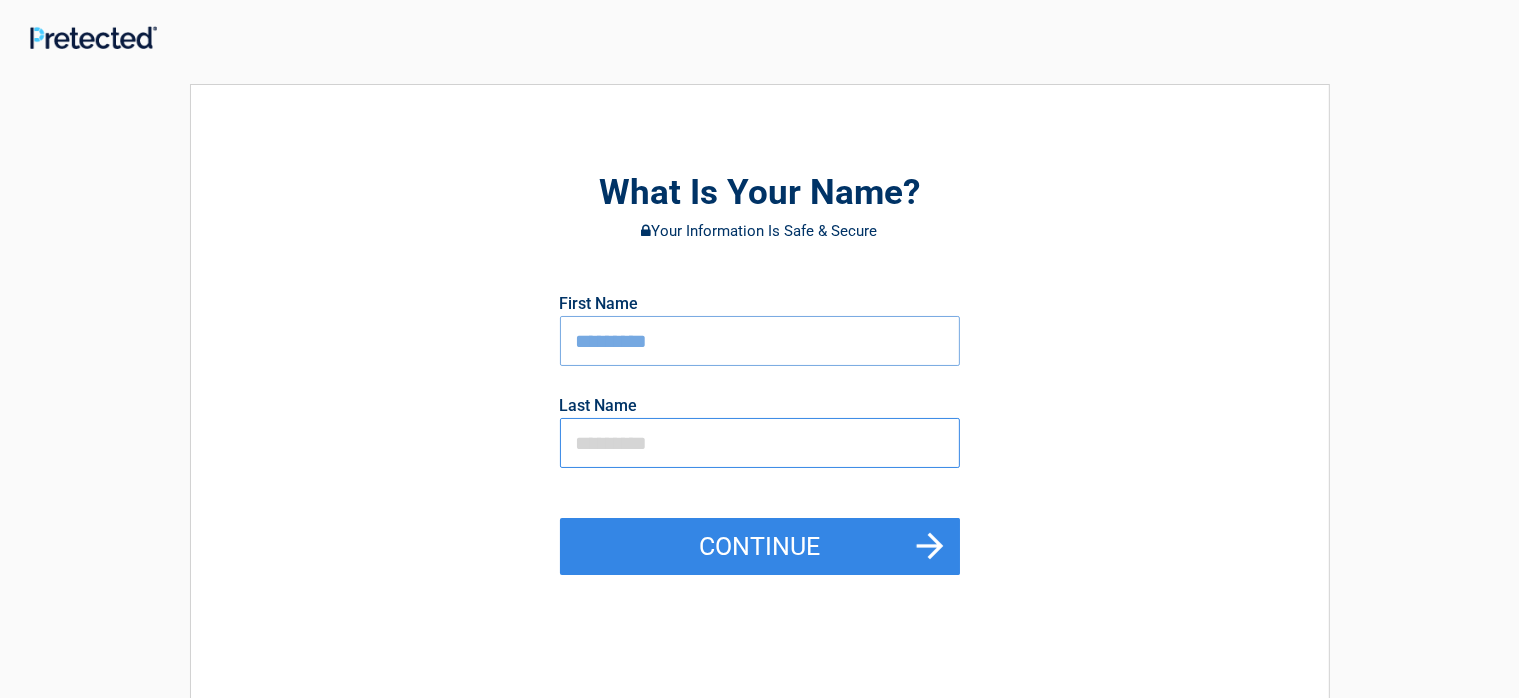 click at bounding box center (760, 443) 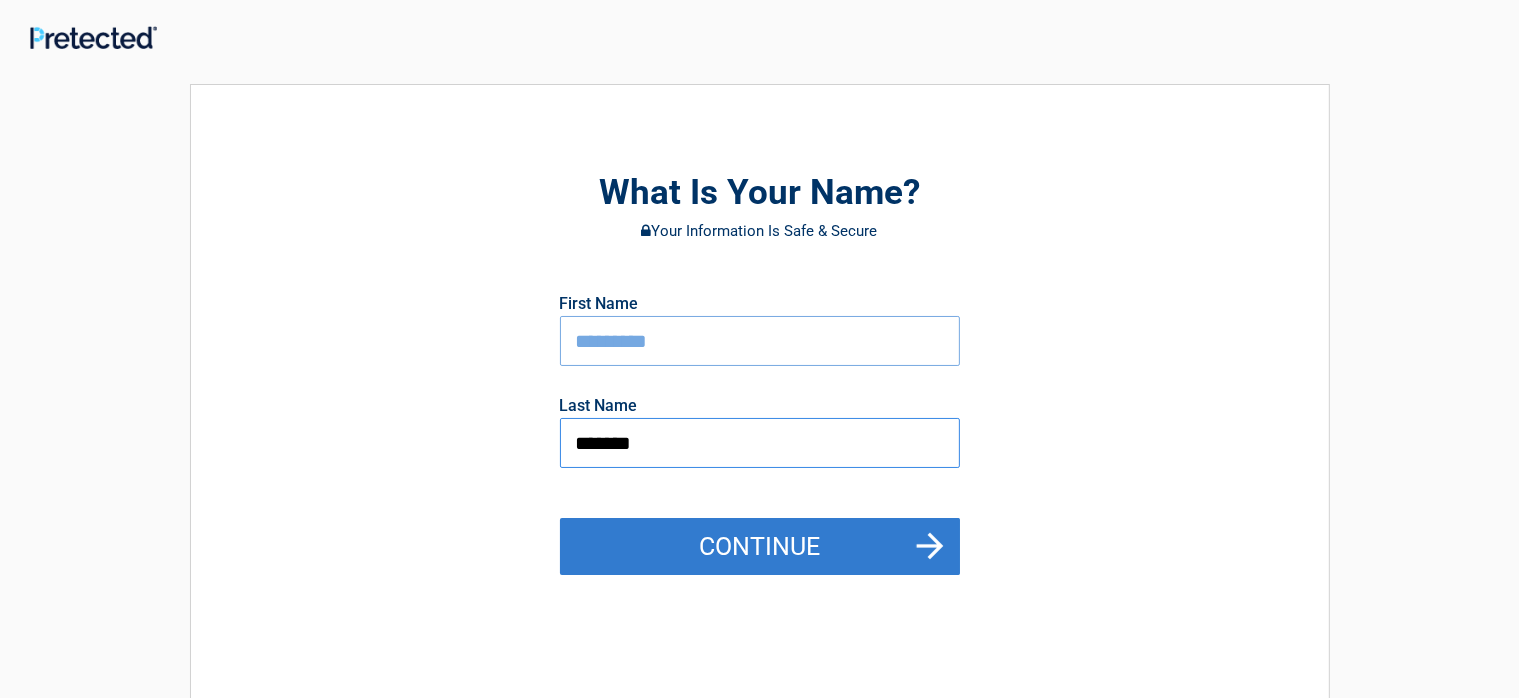 type on "*******" 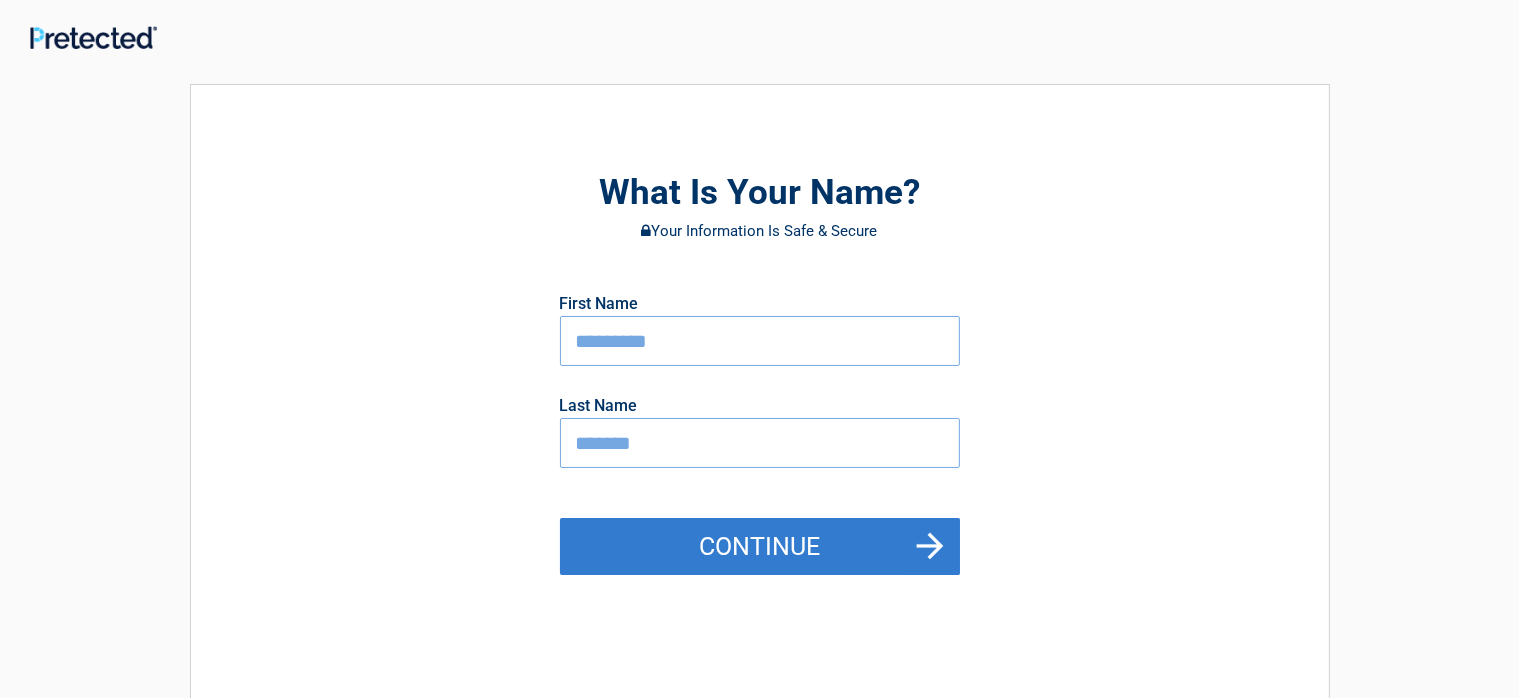 click on "Continue" at bounding box center (760, 547) 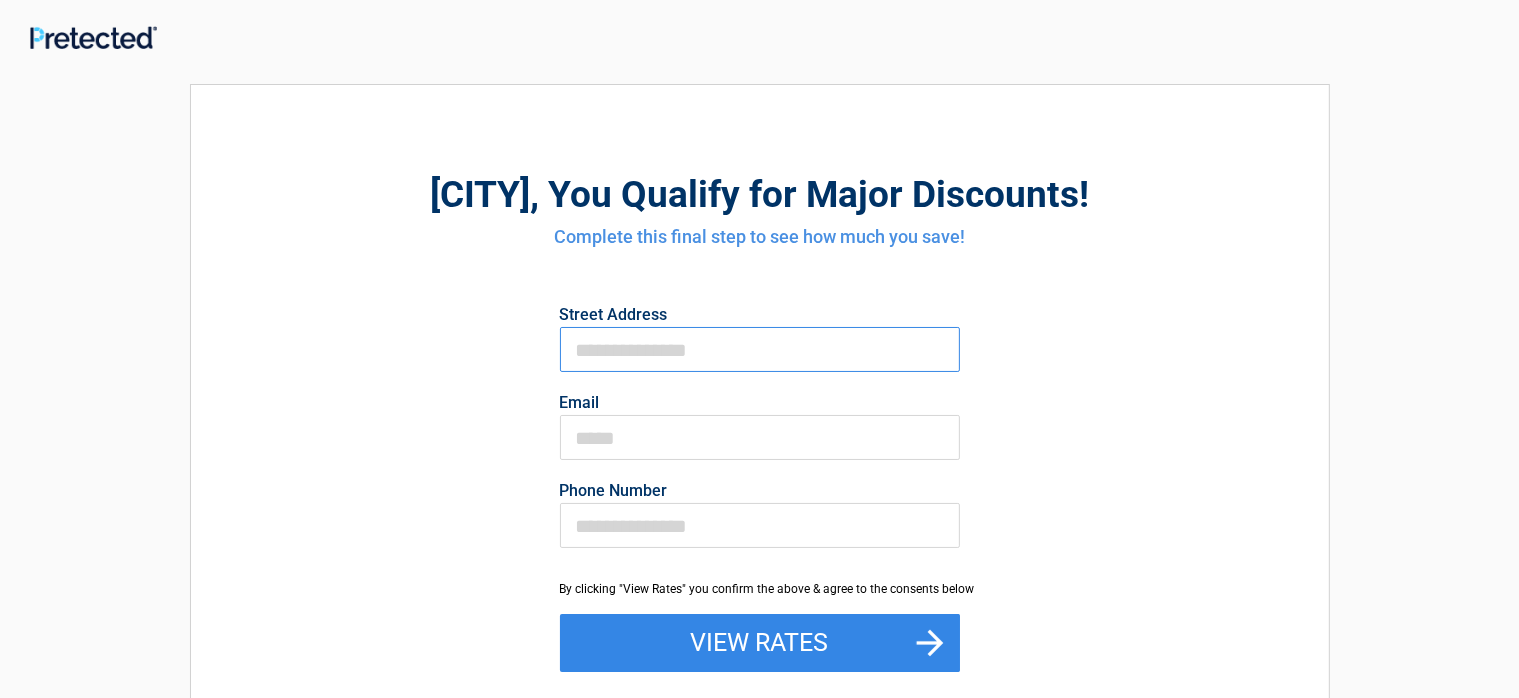 click on "First Name" at bounding box center [760, 349] 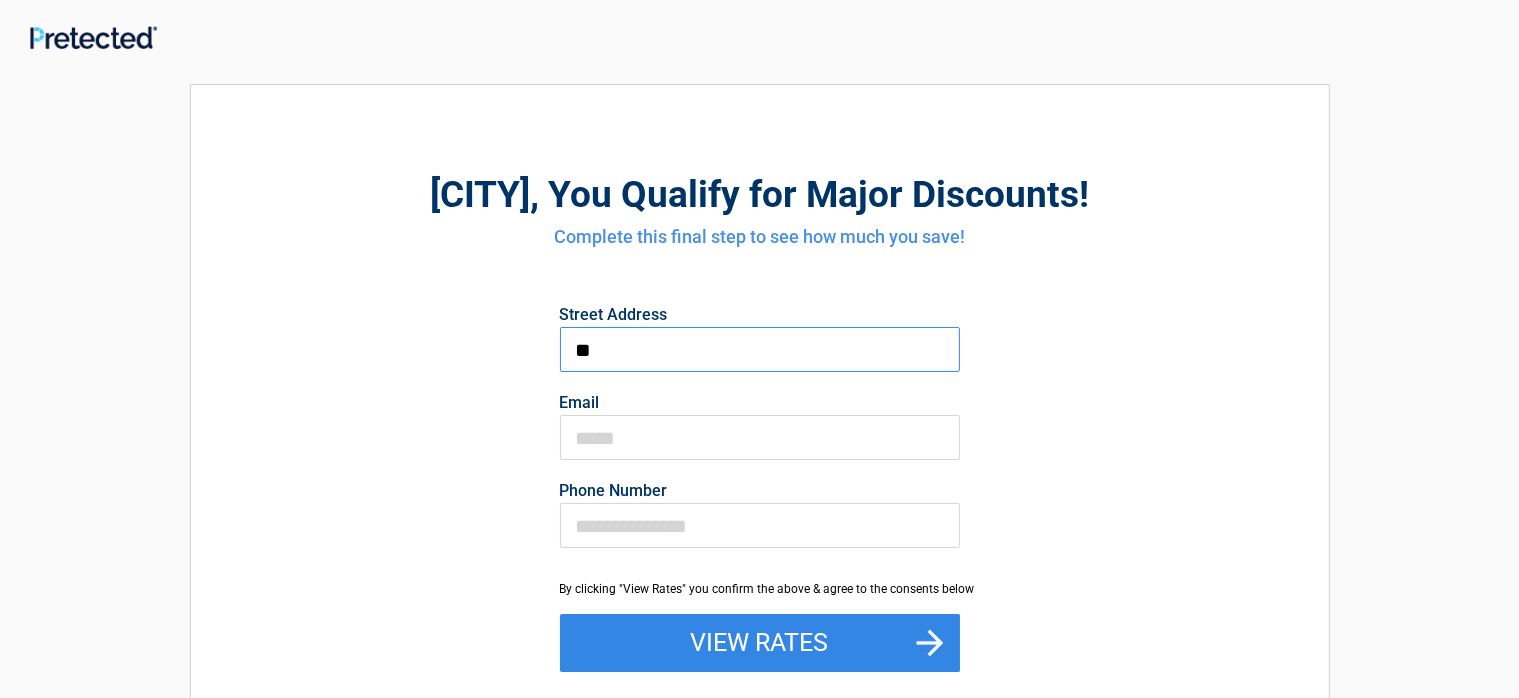 type on "**********" 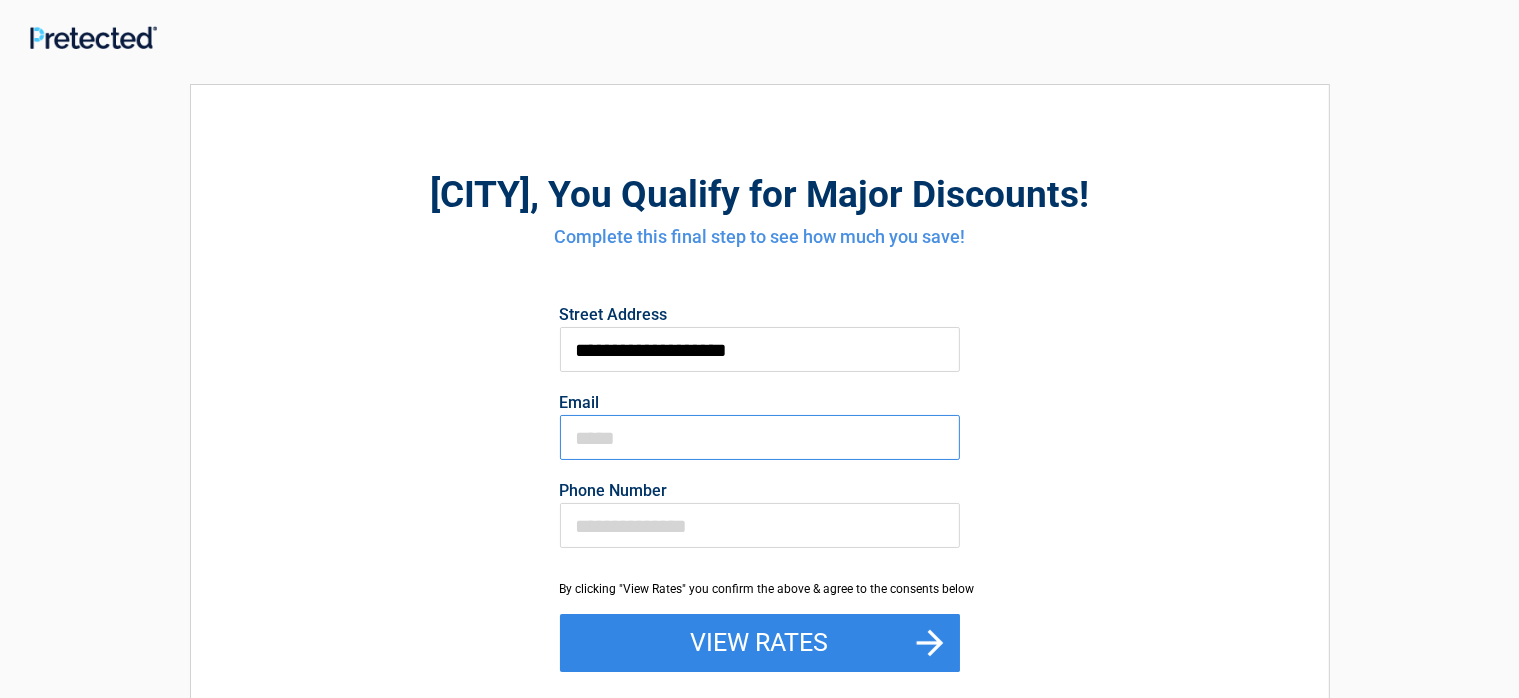 type on "**********" 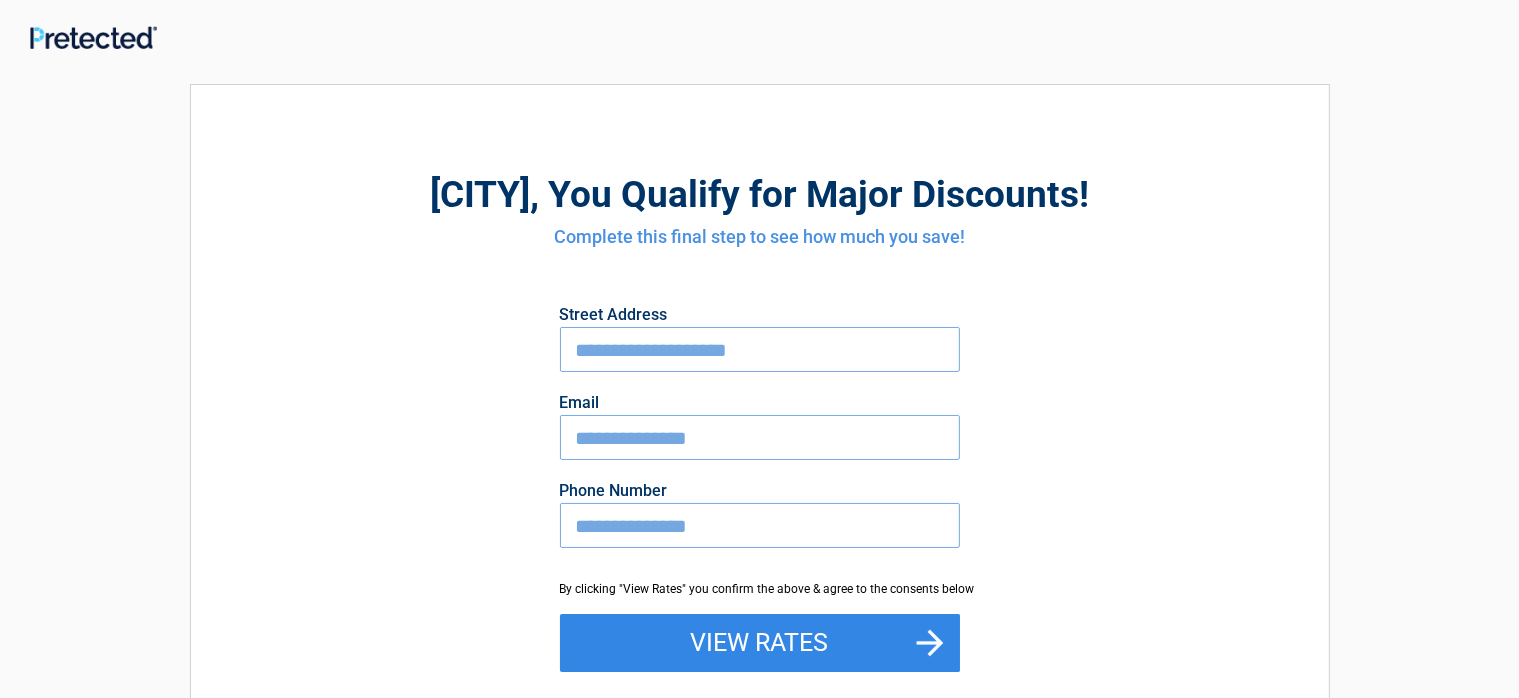 type on "**********" 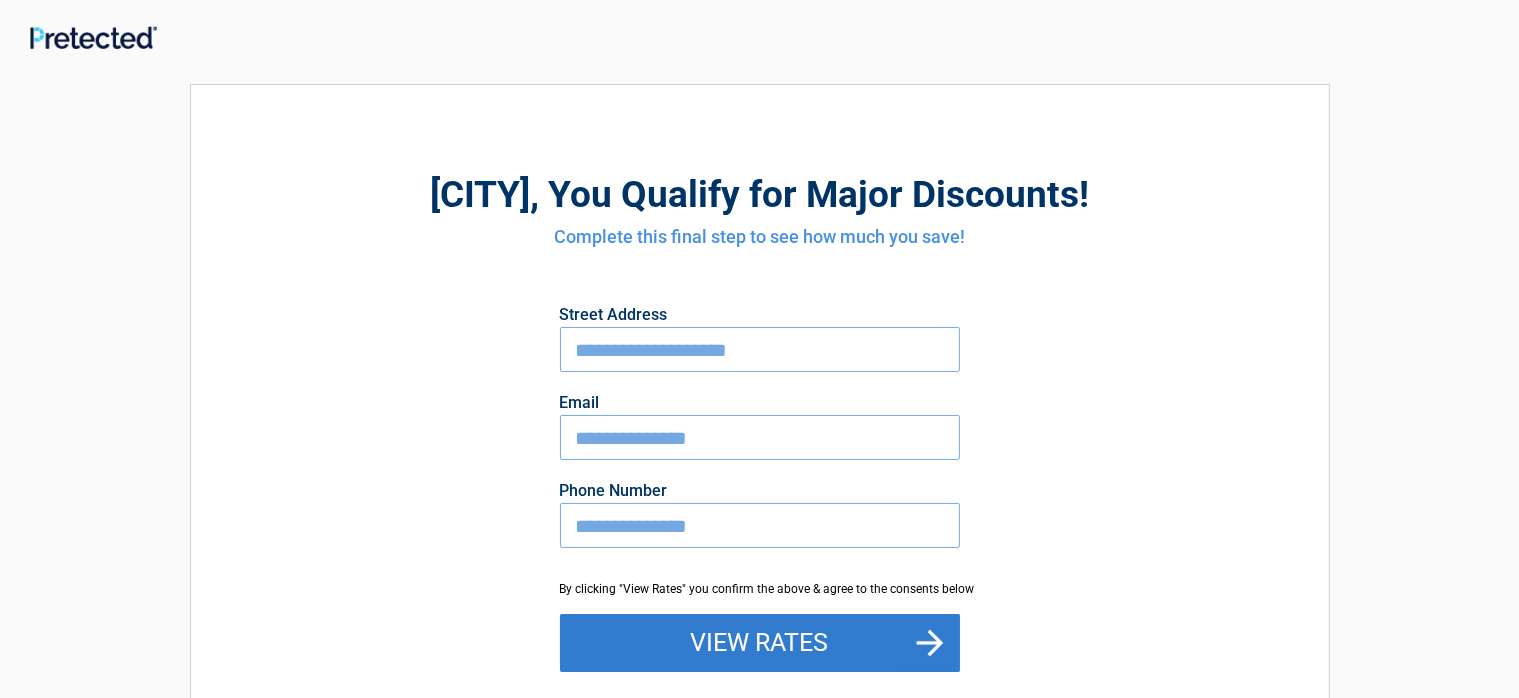 click on "View Rates" at bounding box center [760, 643] 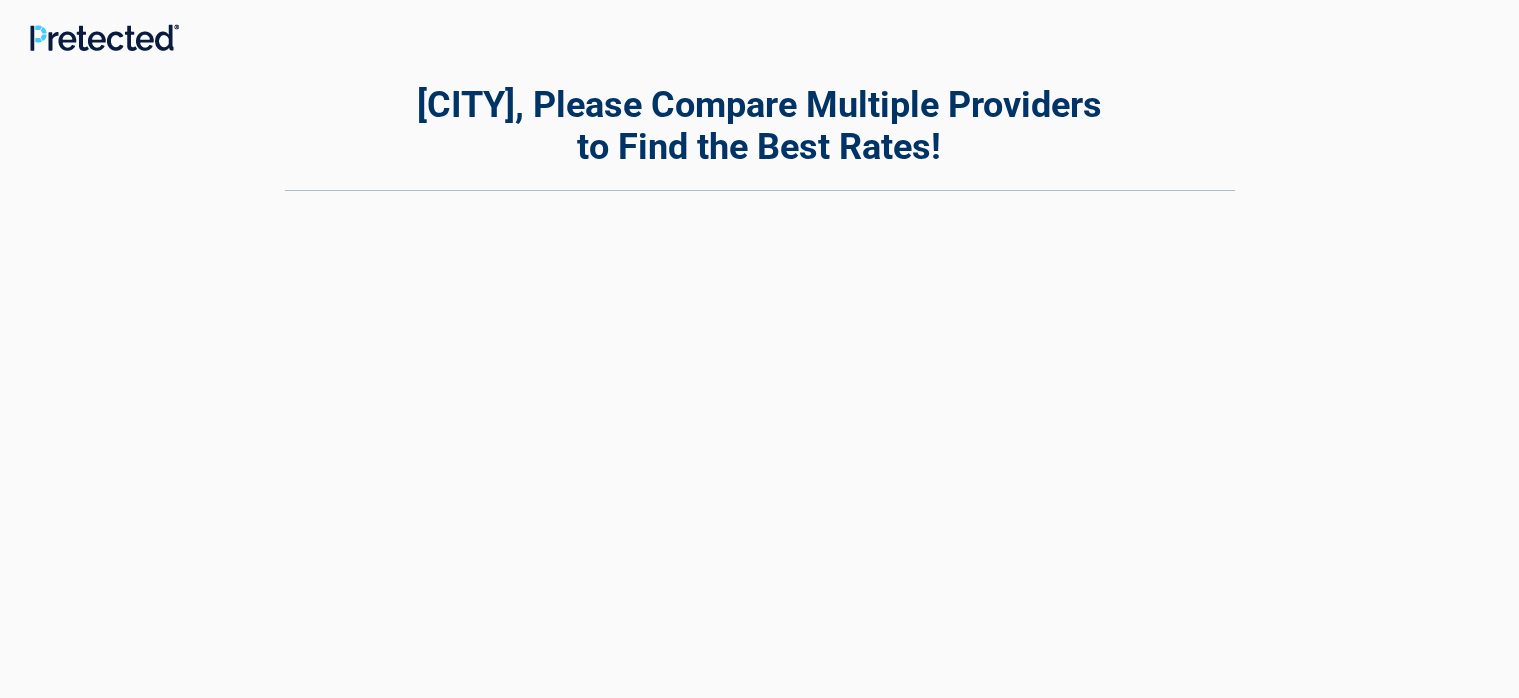 scroll, scrollTop: 0, scrollLeft: 0, axis: both 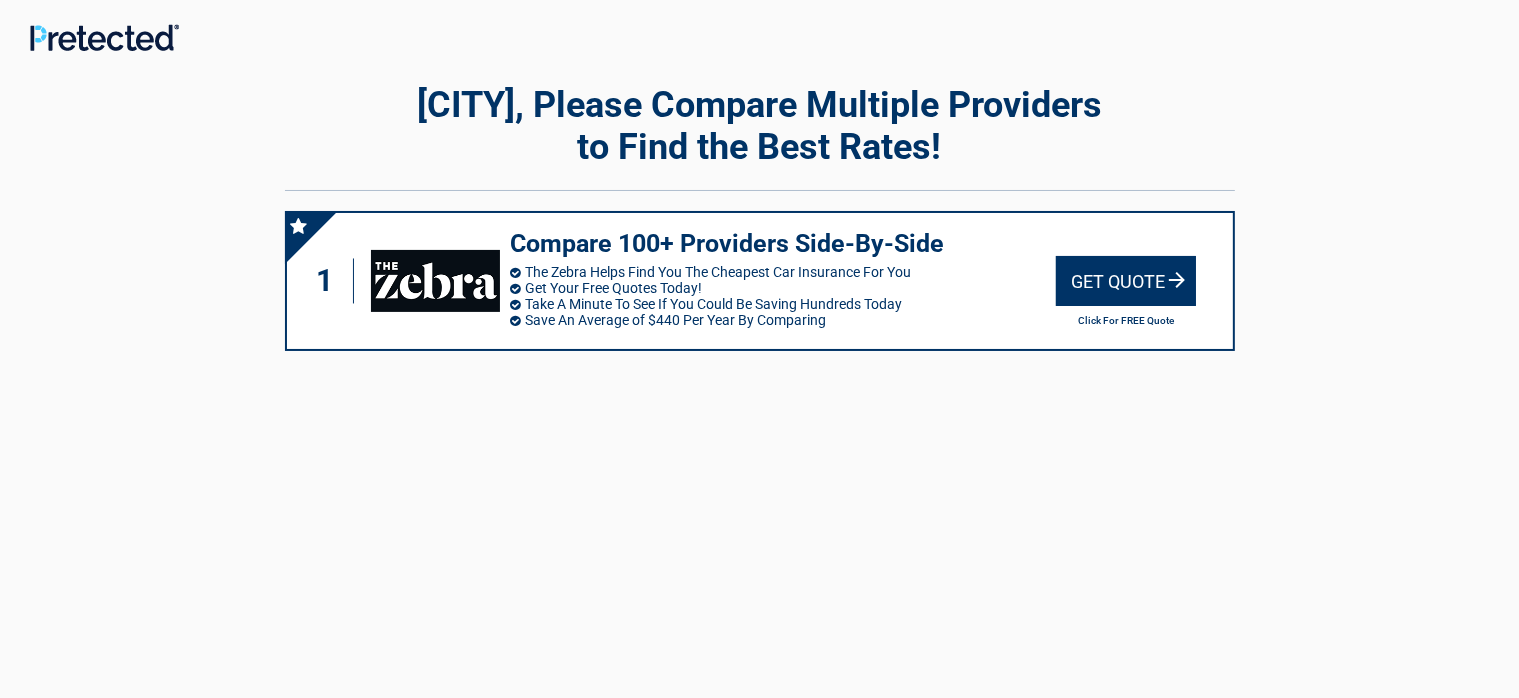 click on "Get Quote" at bounding box center [1126, 281] 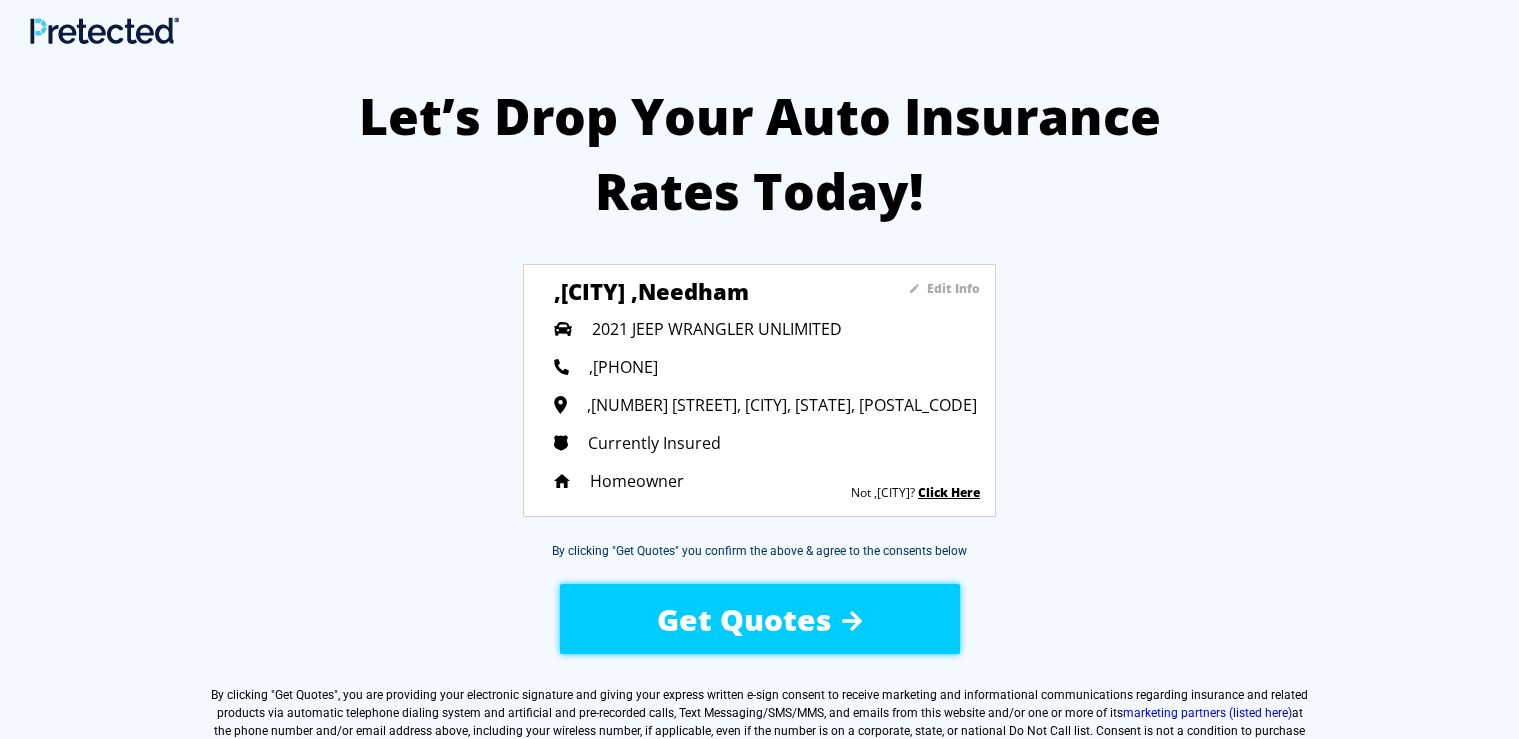 scroll, scrollTop: 0, scrollLeft: 0, axis: both 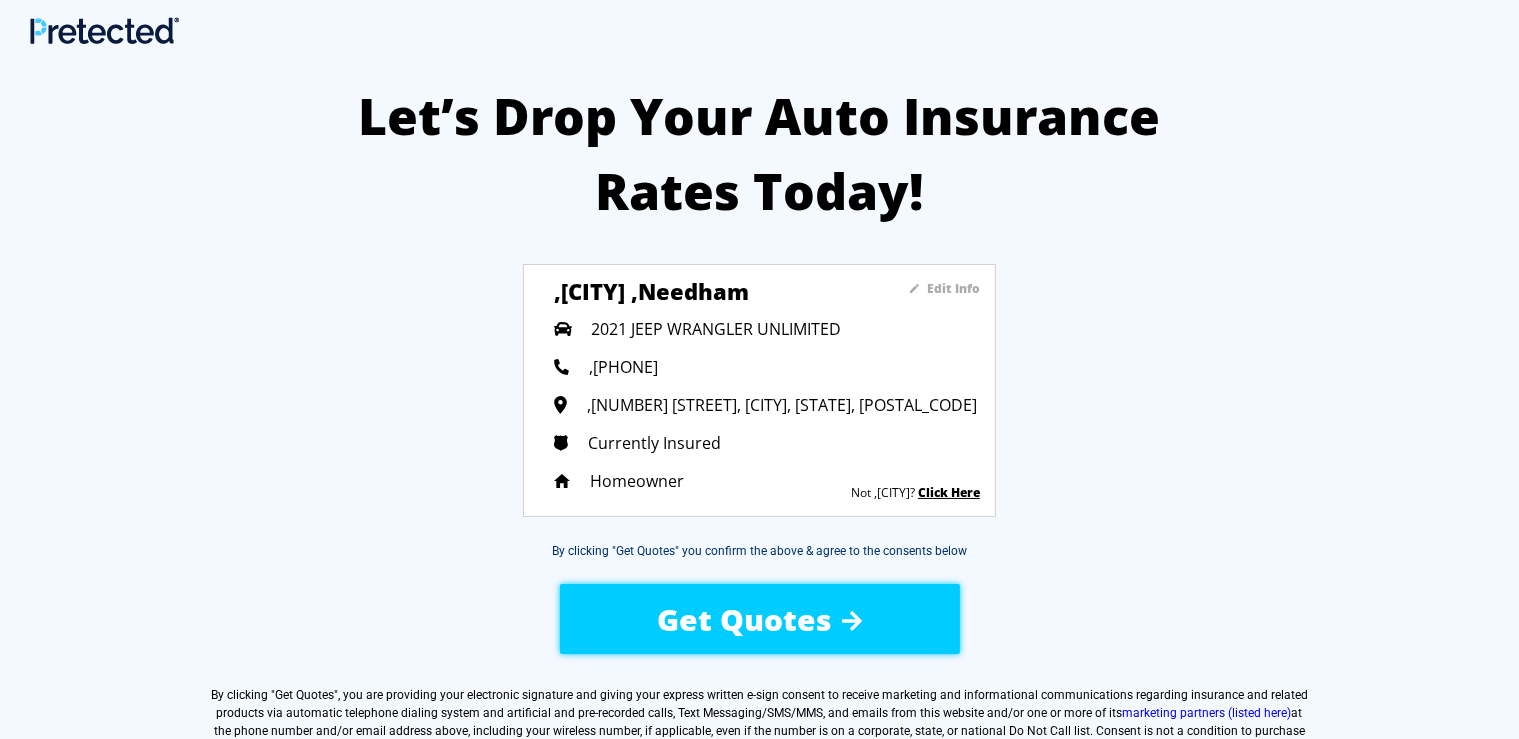 click on "Get Quotes" at bounding box center (744, 619) 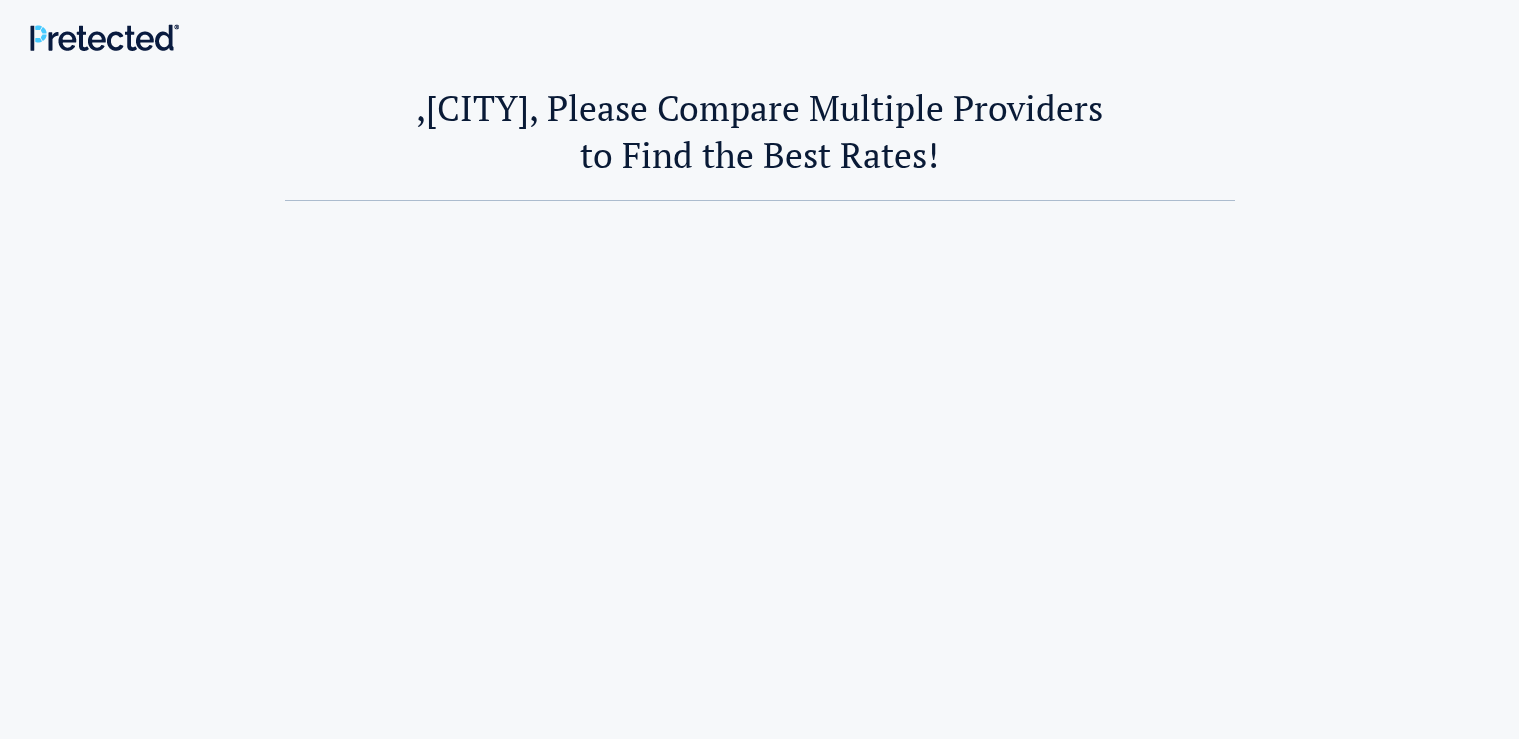 scroll, scrollTop: 0, scrollLeft: 0, axis: both 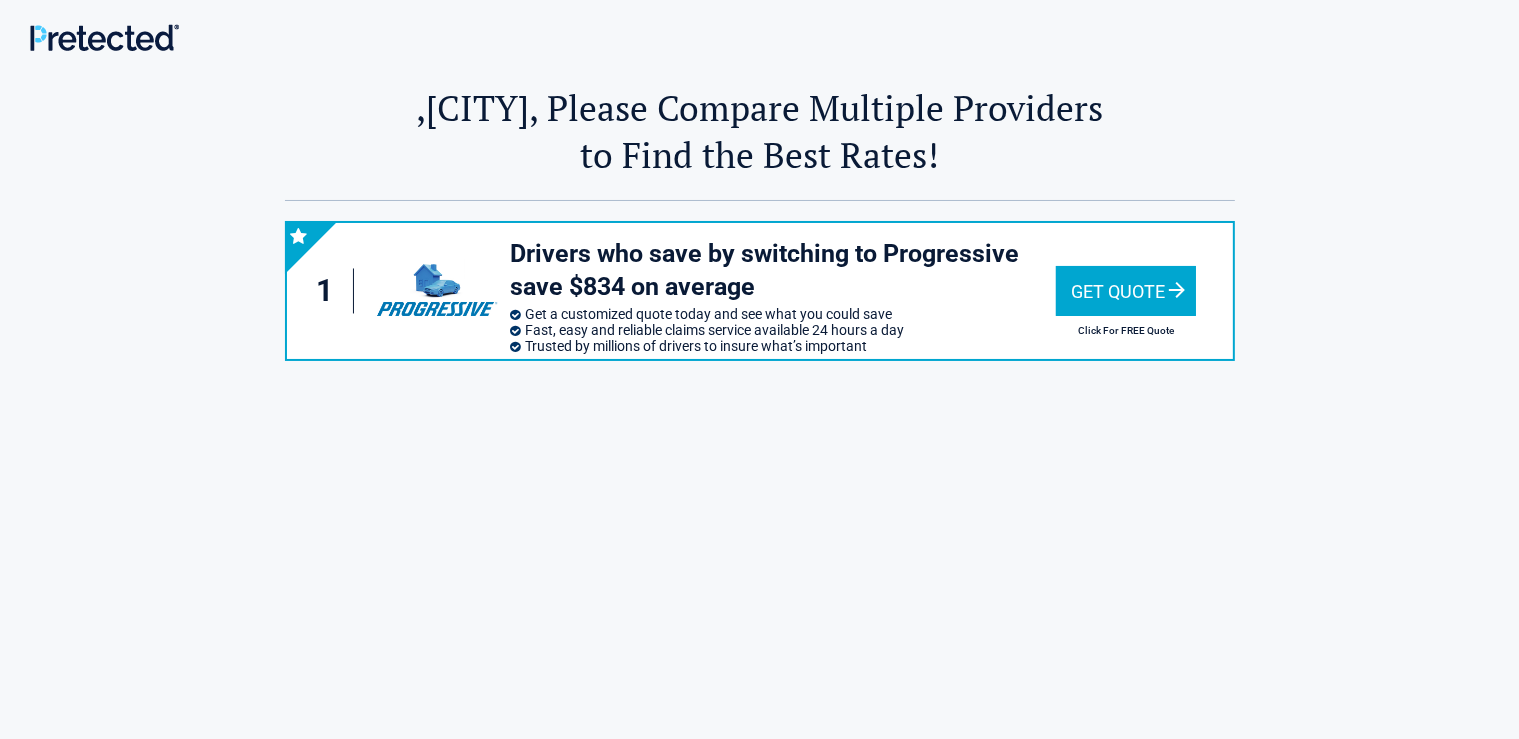 click on "Get Quote" at bounding box center (1126, 291) 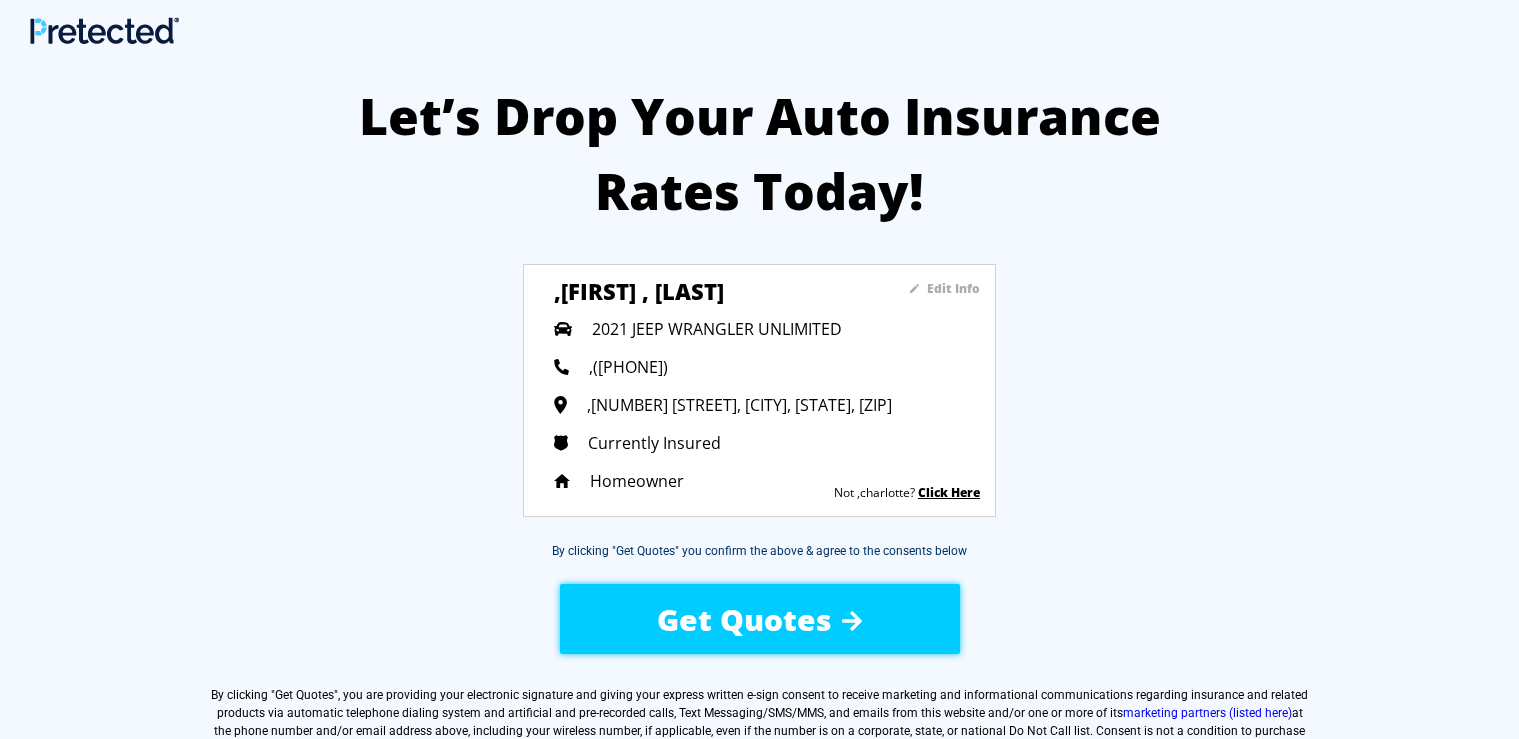scroll, scrollTop: 0, scrollLeft: 0, axis: both 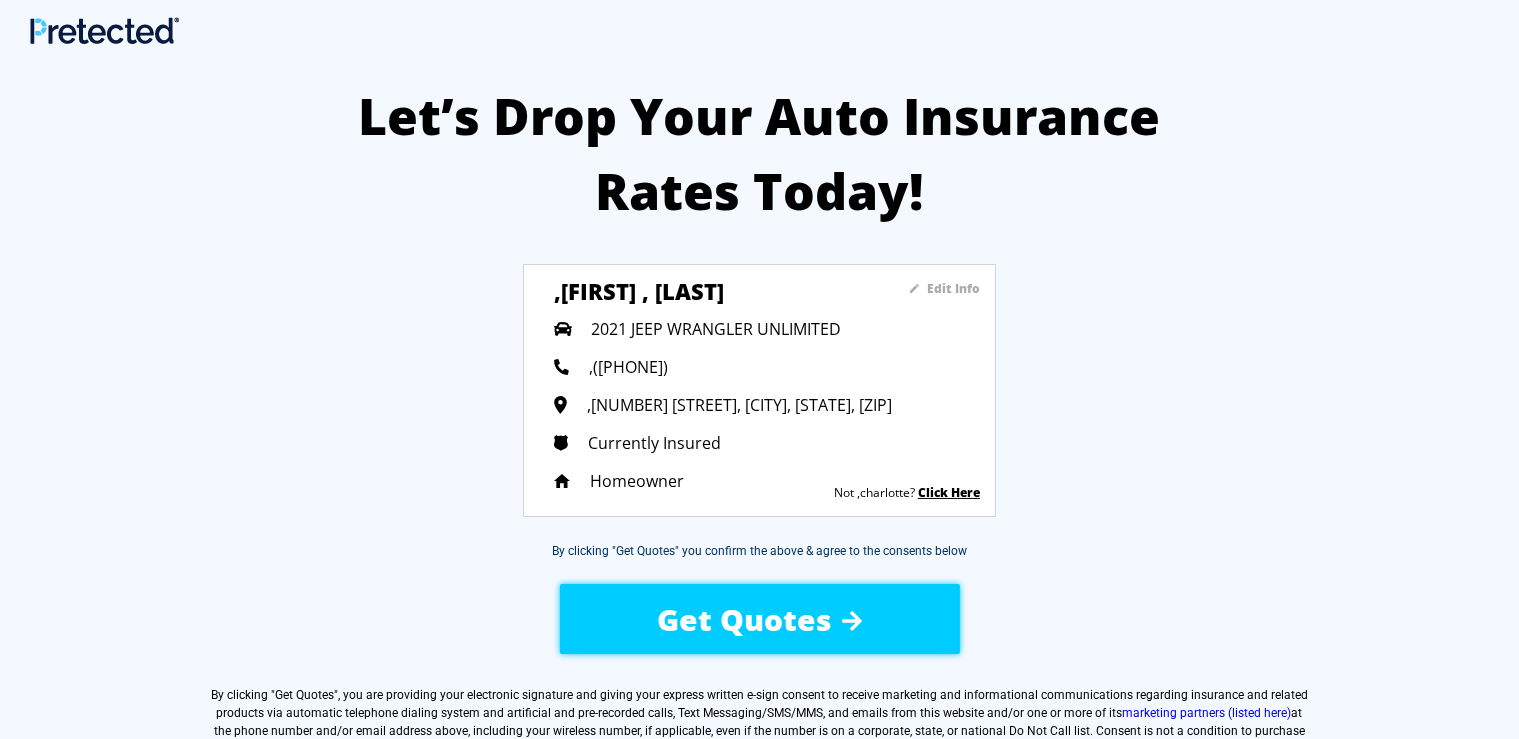 click on "Get Quotes" at bounding box center [744, 619] 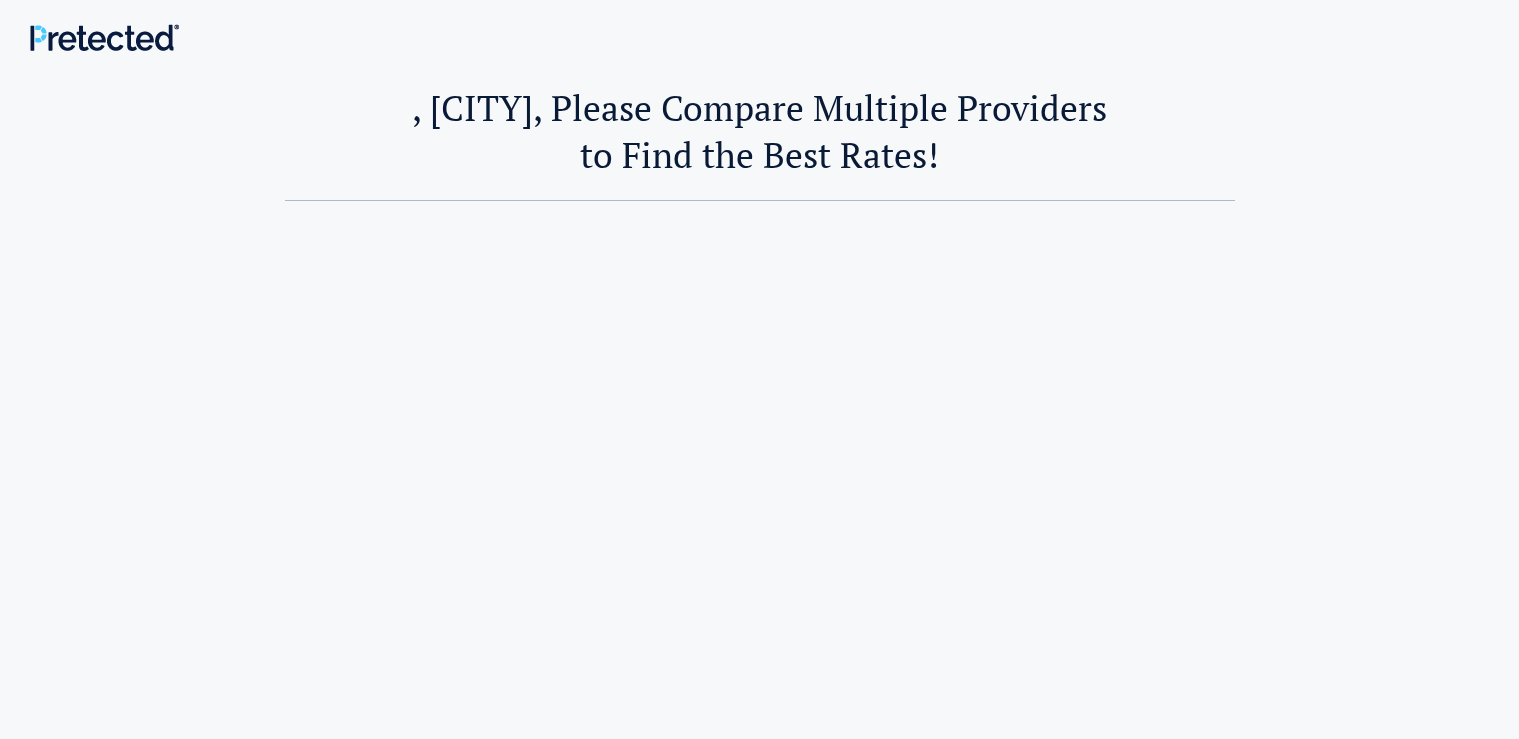 scroll, scrollTop: 0, scrollLeft: 0, axis: both 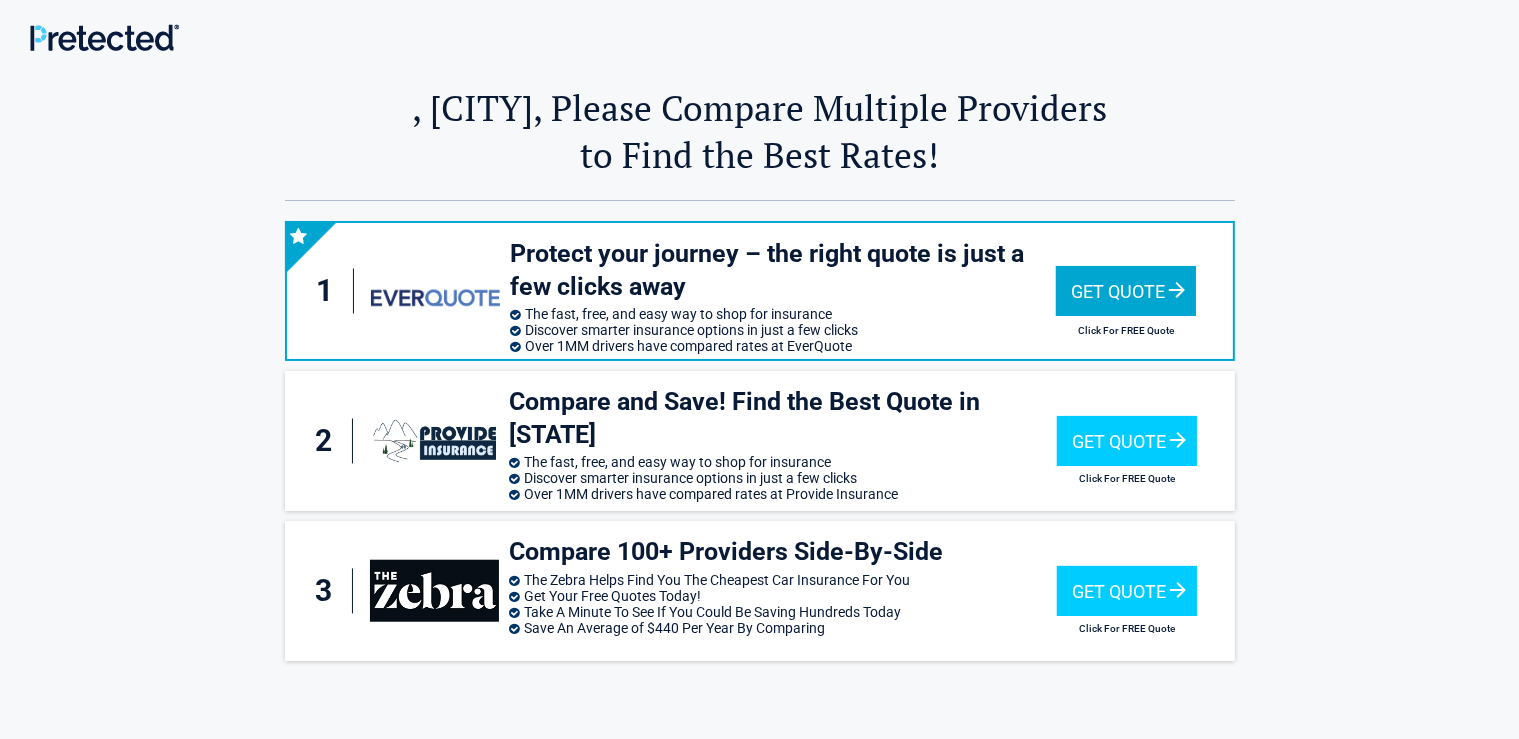 click on "Get Quote" at bounding box center [1126, 291] 